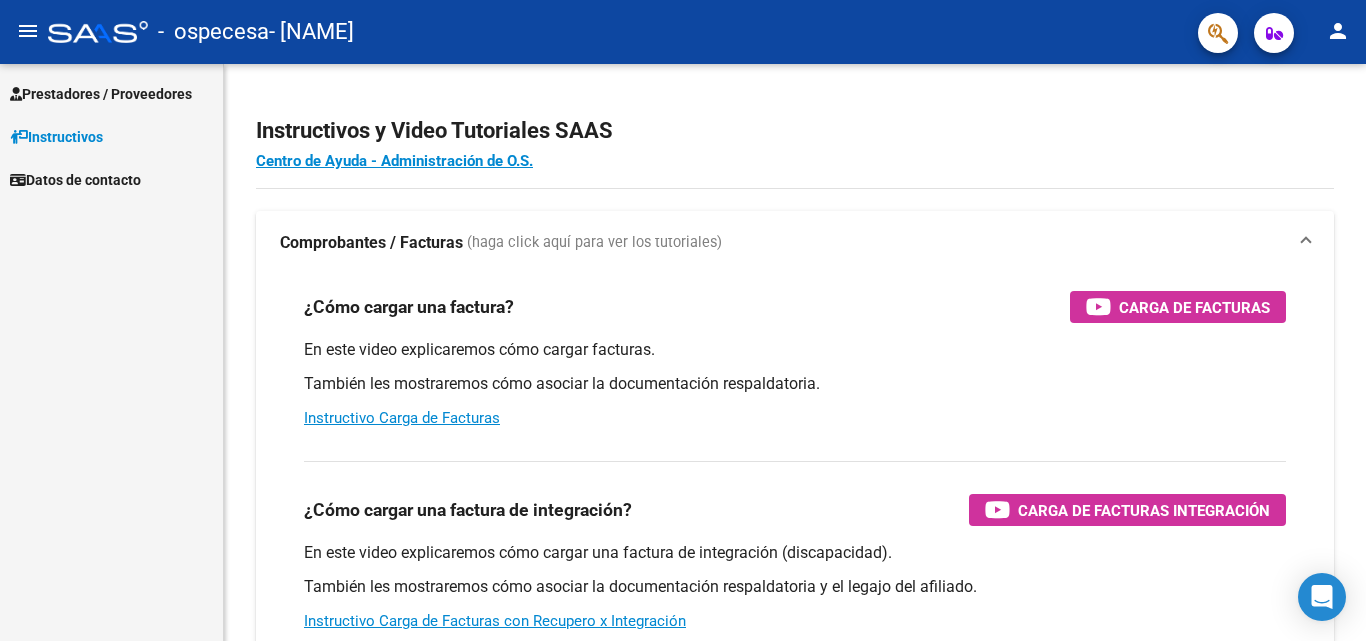 scroll, scrollTop: 0, scrollLeft: 0, axis: both 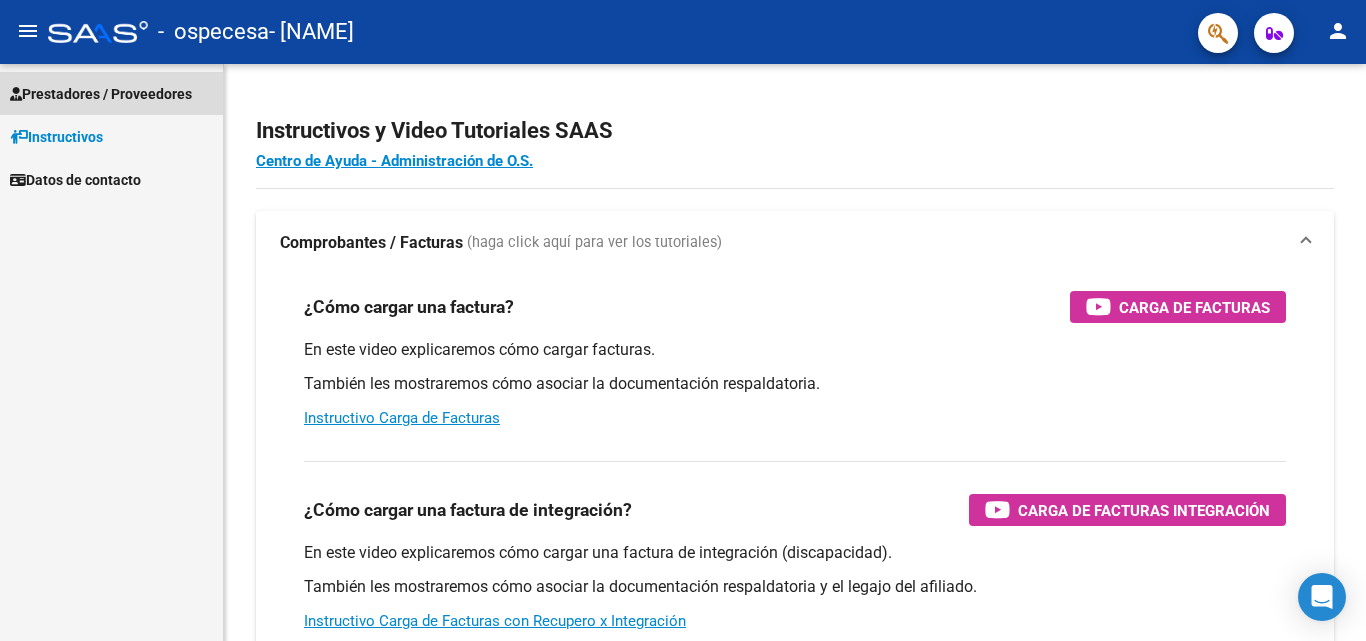 click on "Prestadores / Proveedores" at bounding box center [101, 94] 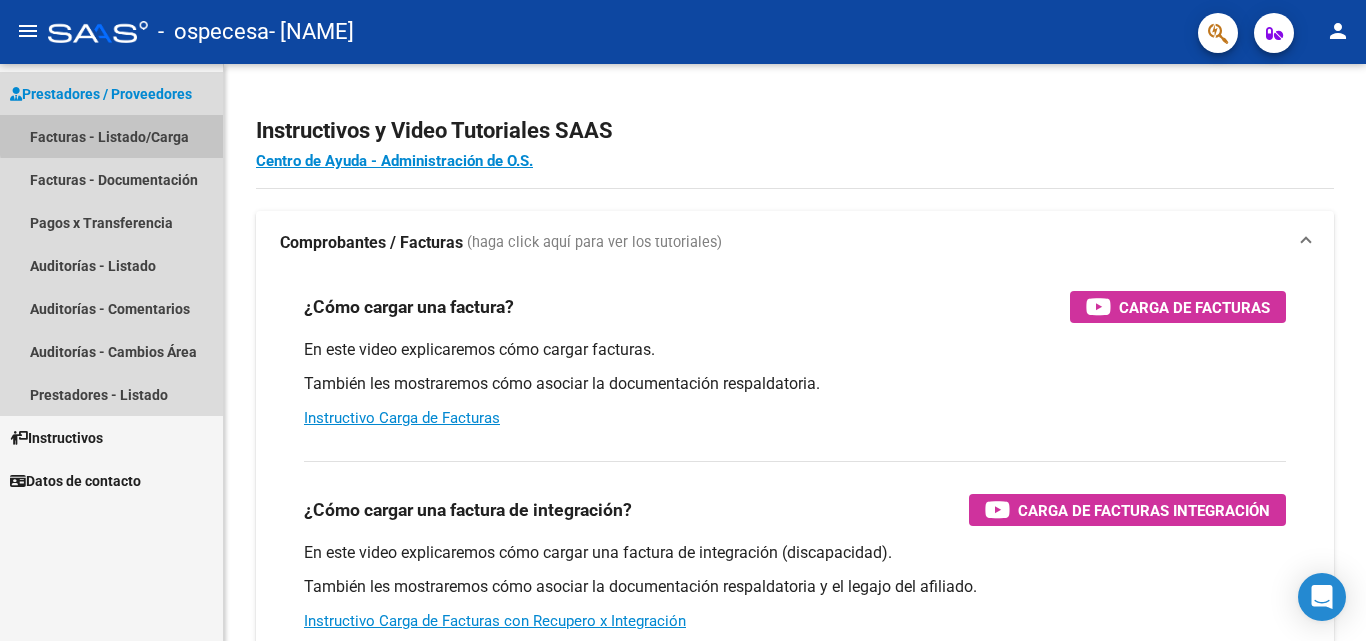 click on "Facturas - Listado/Carga" at bounding box center [111, 136] 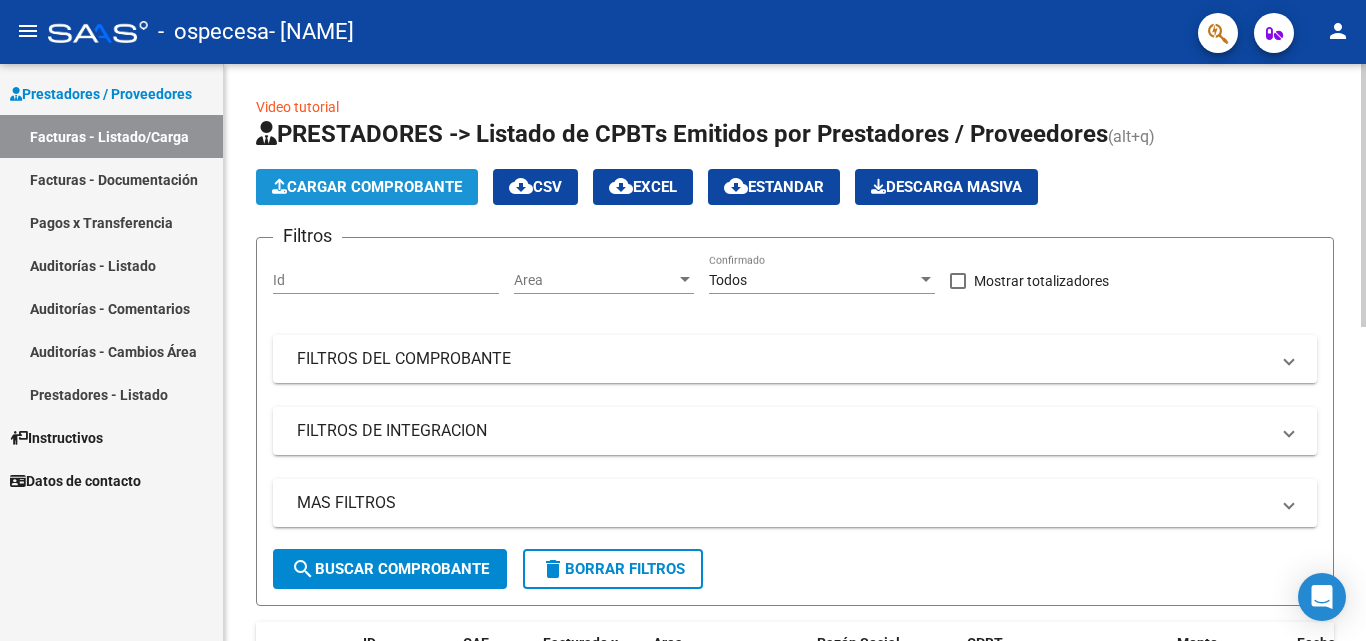 click on "Cargar Comprobante" 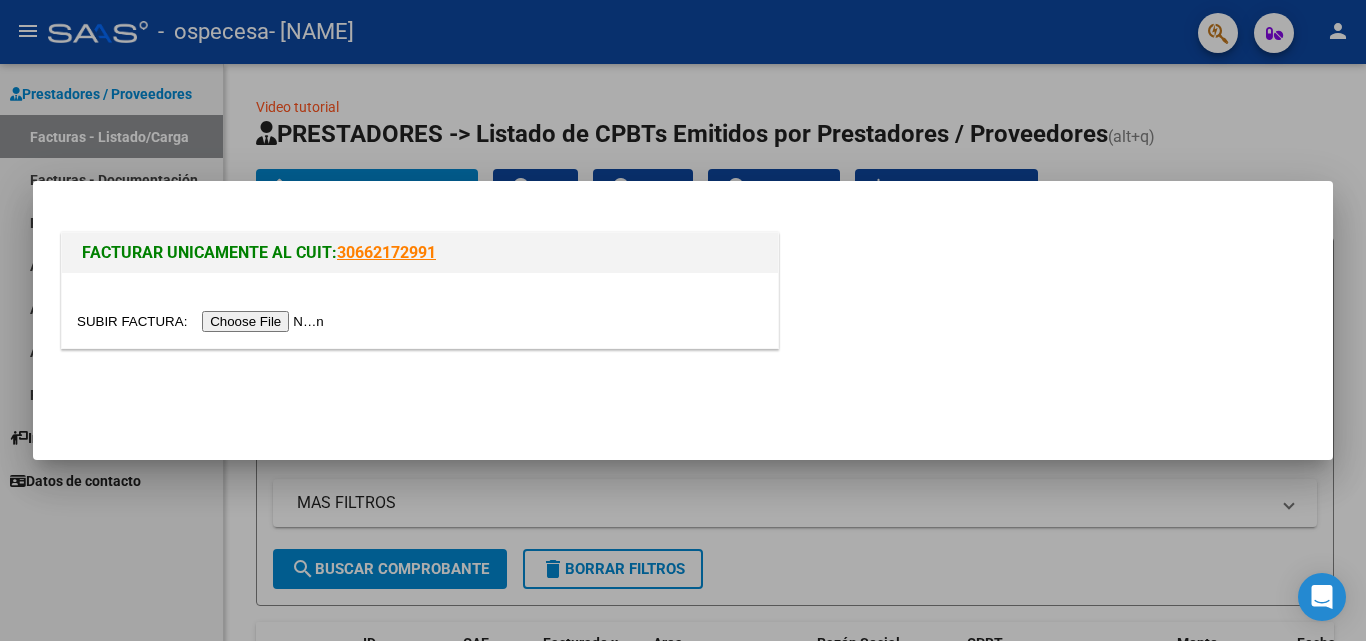 click at bounding box center (203, 321) 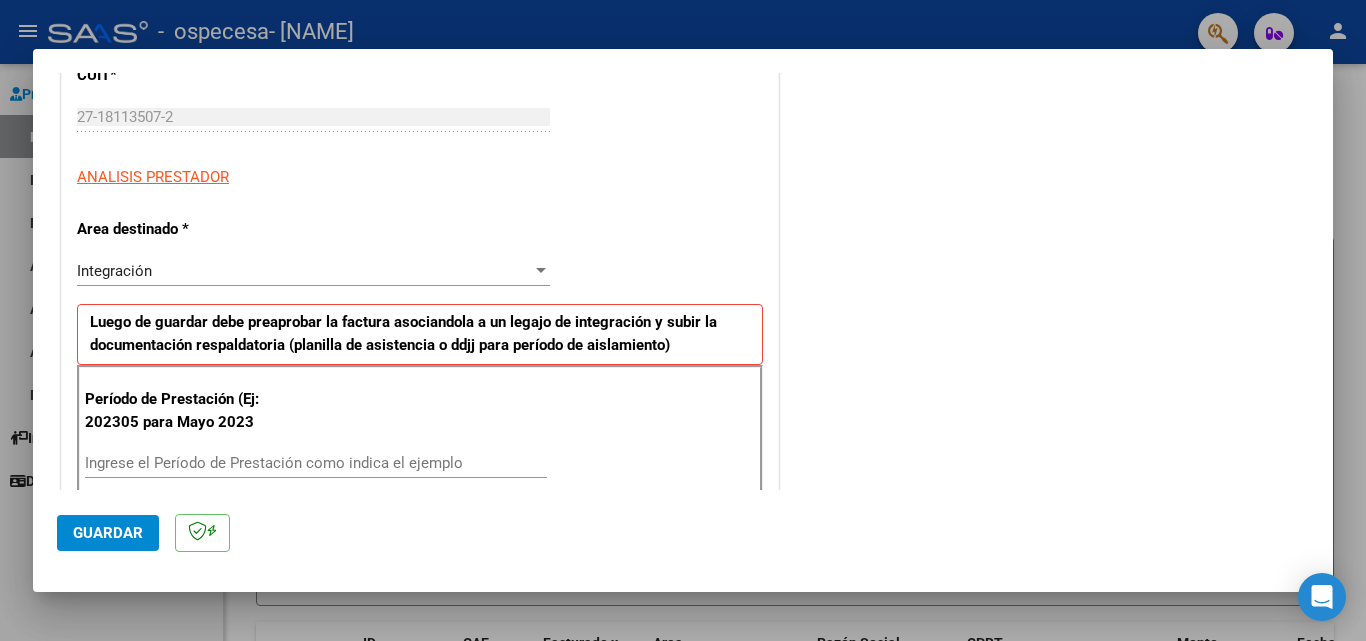 scroll, scrollTop: 325, scrollLeft: 0, axis: vertical 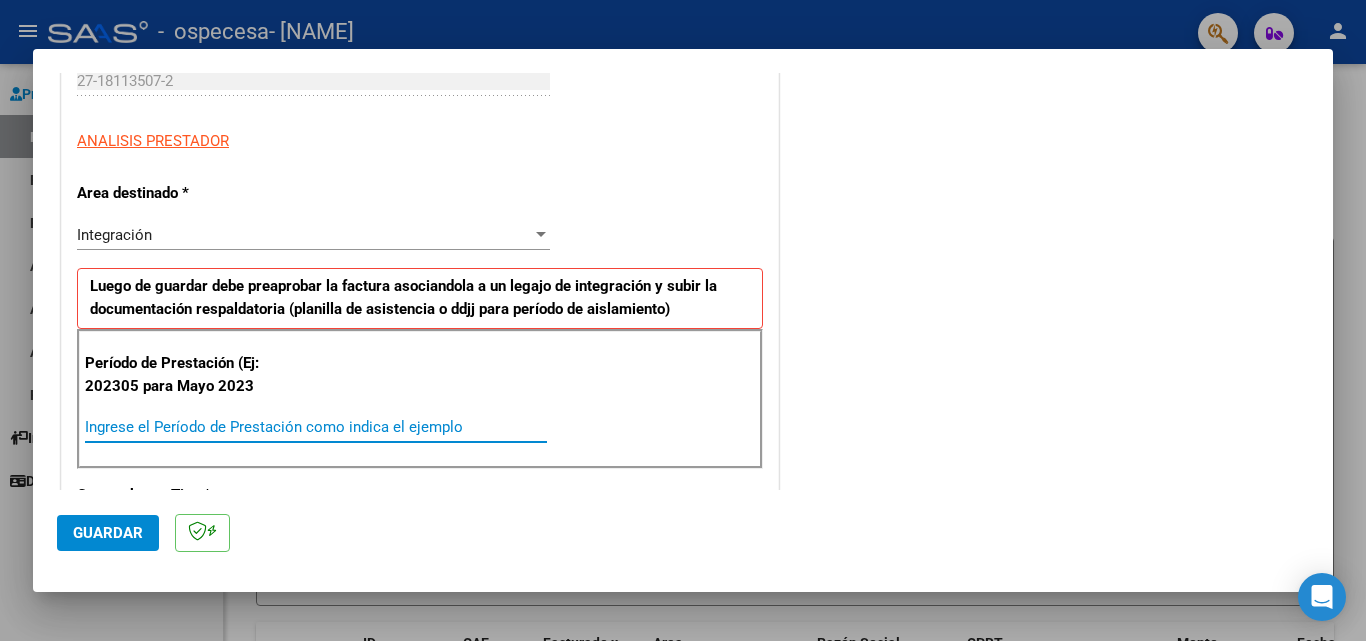 click on "Ingrese el Período de Prestación como indica el ejemplo" at bounding box center [316, 427] 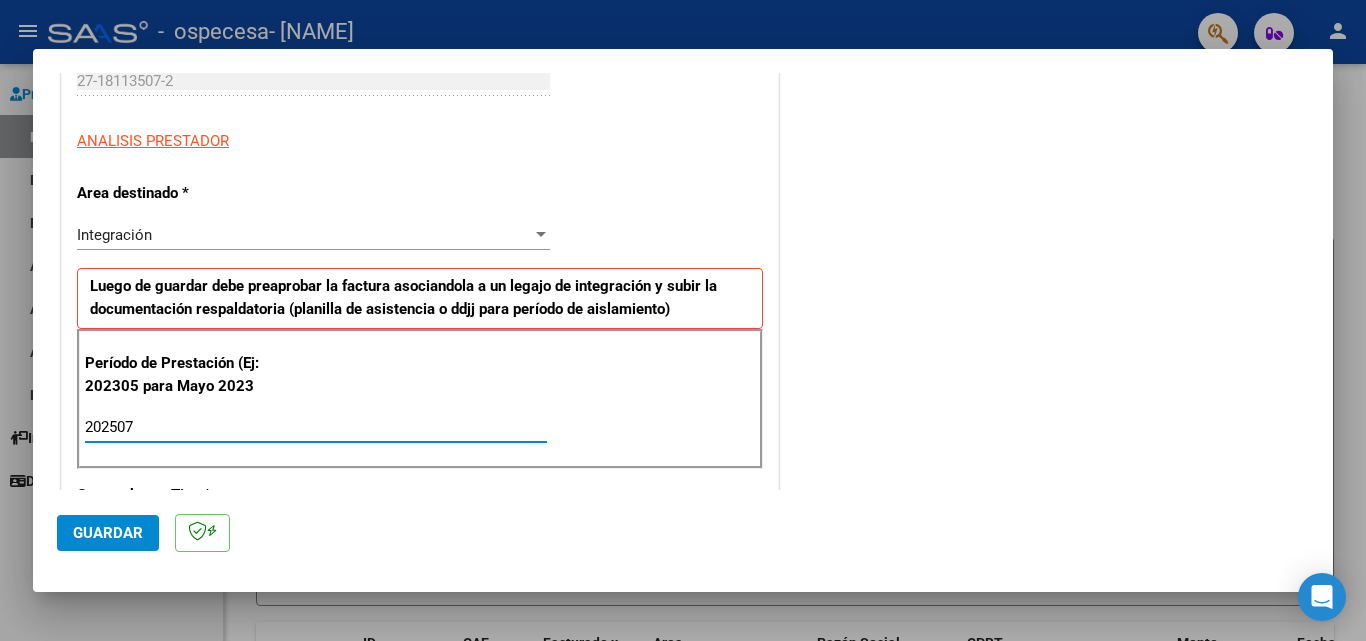 type on "202507" 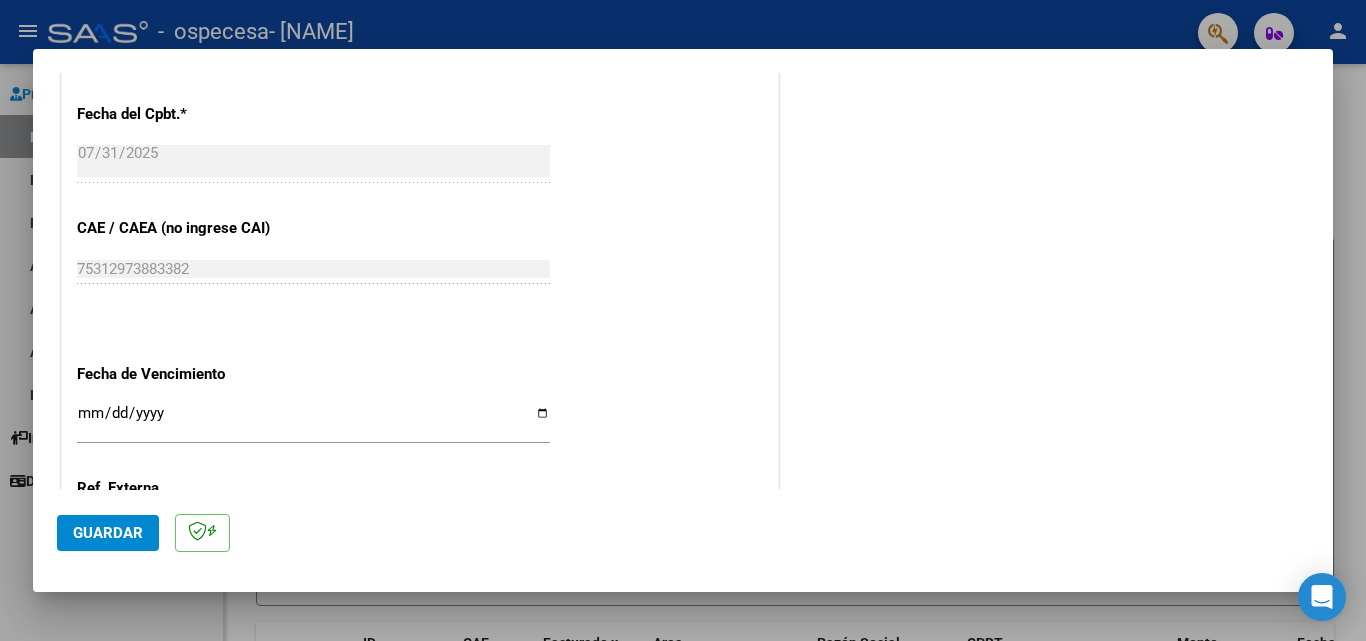 scroll, scrollTop: 1174, scrollLeft: 0, axis: vertical 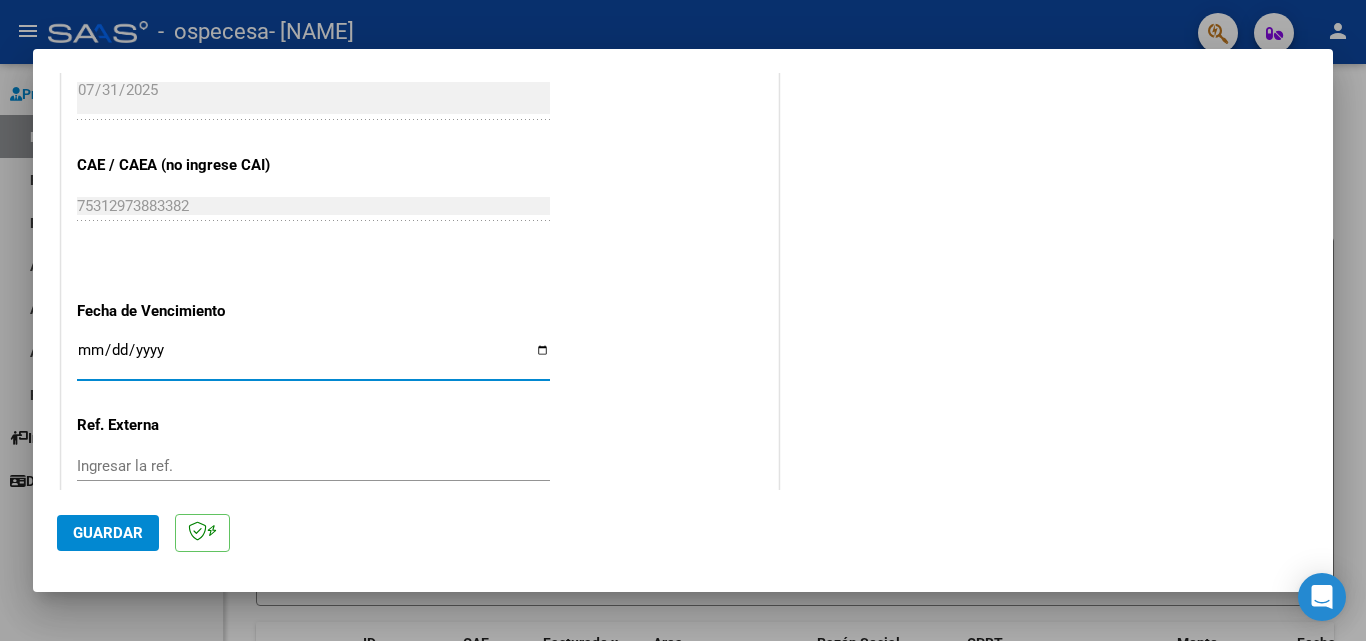 click on "Ingresar la fecha" at bounding box center [313, 358] 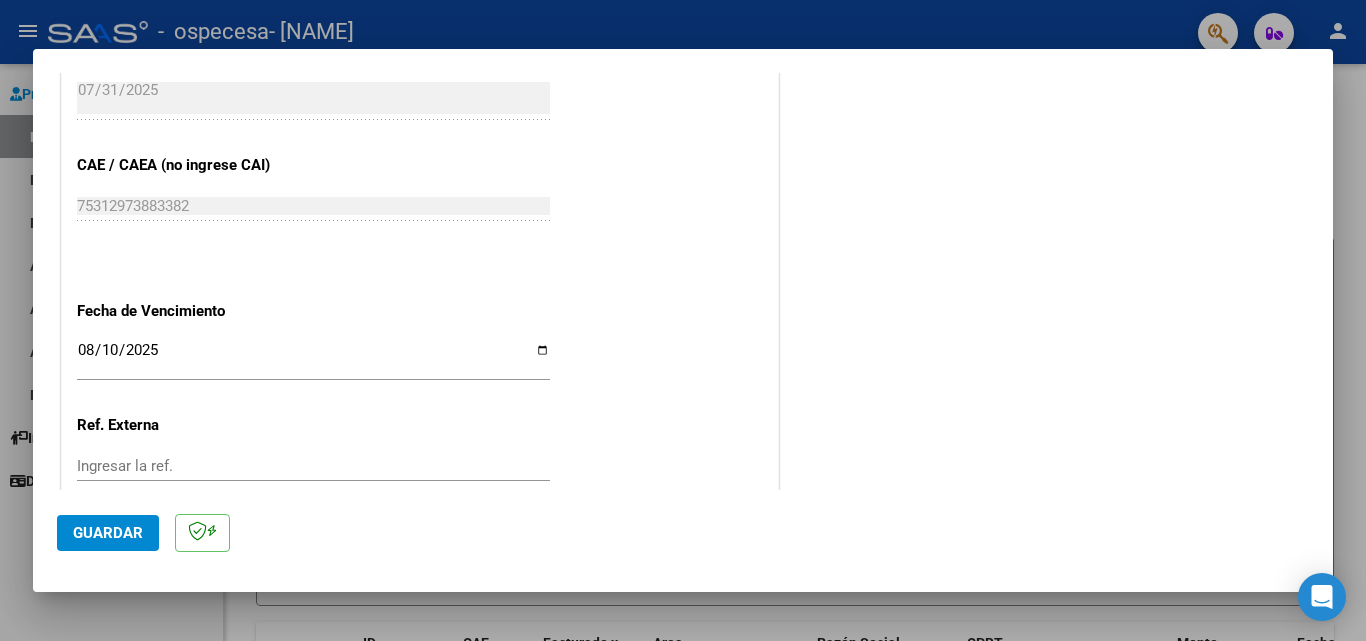scroll, scrollTop: 1305, scrollLeft: 0, axis: vertical 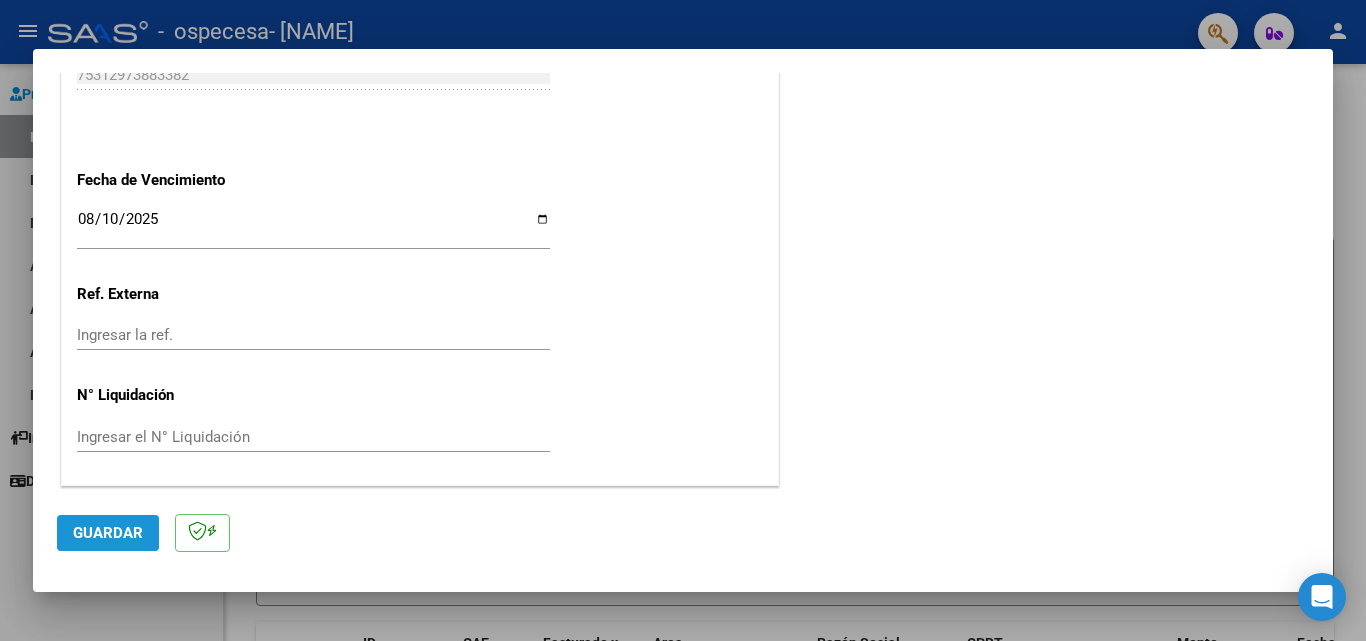 click on "Guardar" 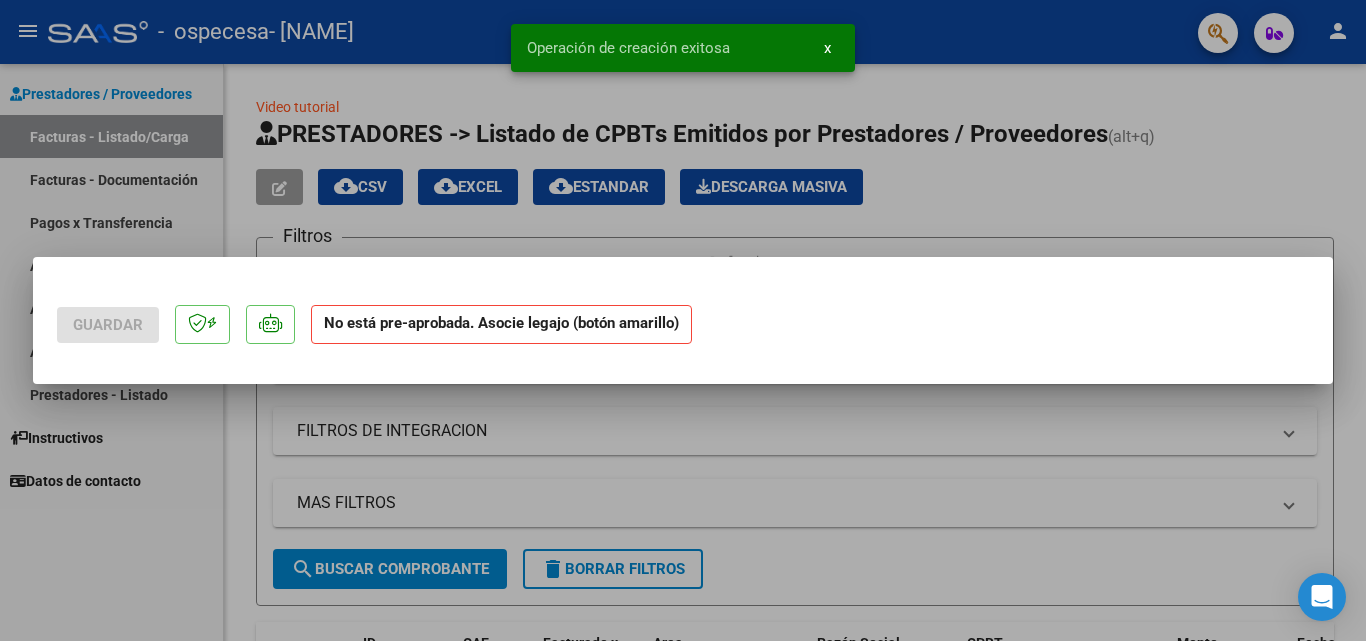 scroll, scrollTop: 0, scrollLeft: 0, axis: both 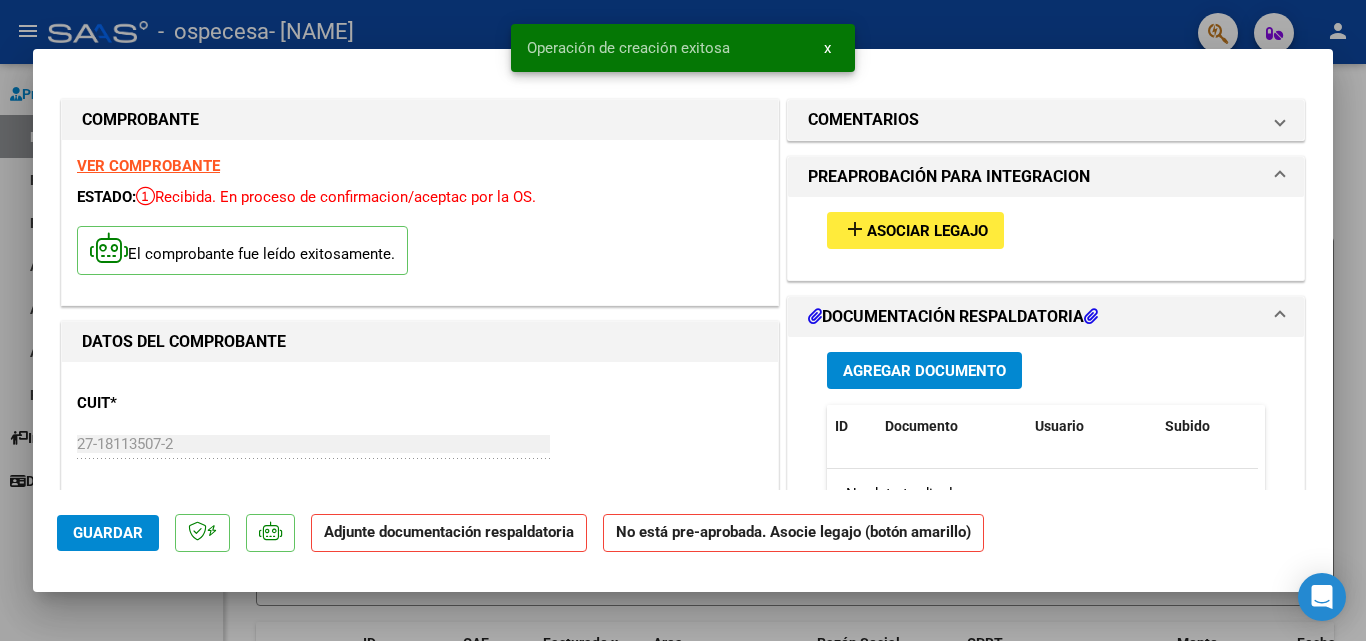 click on "Asociar Legajo" at bounding box center (927, 231) 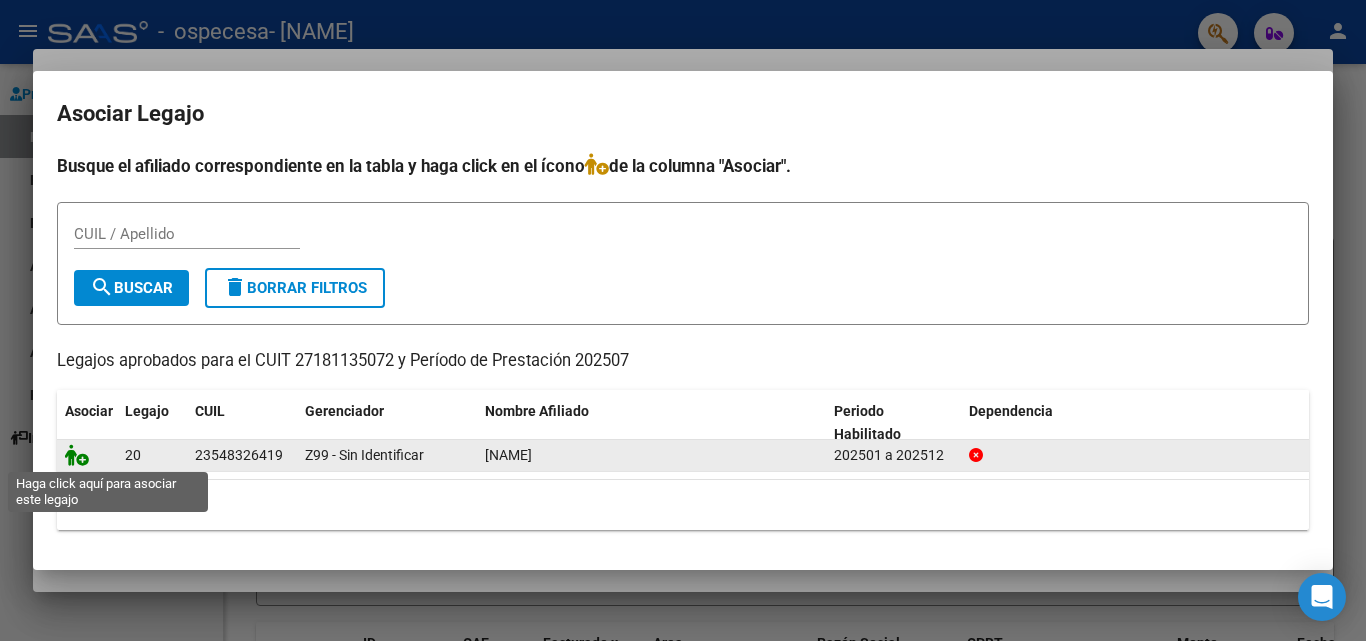 click 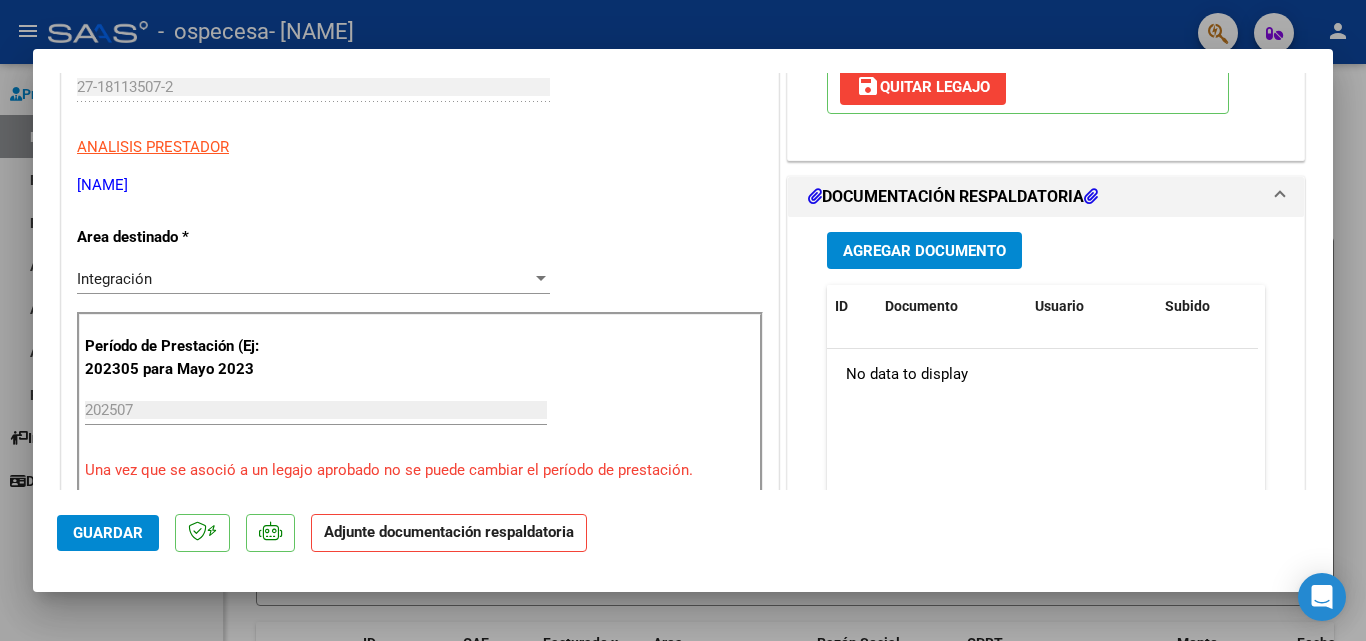 scroll, scrollTop: 324, scrollLeft: 0, axis: vertical 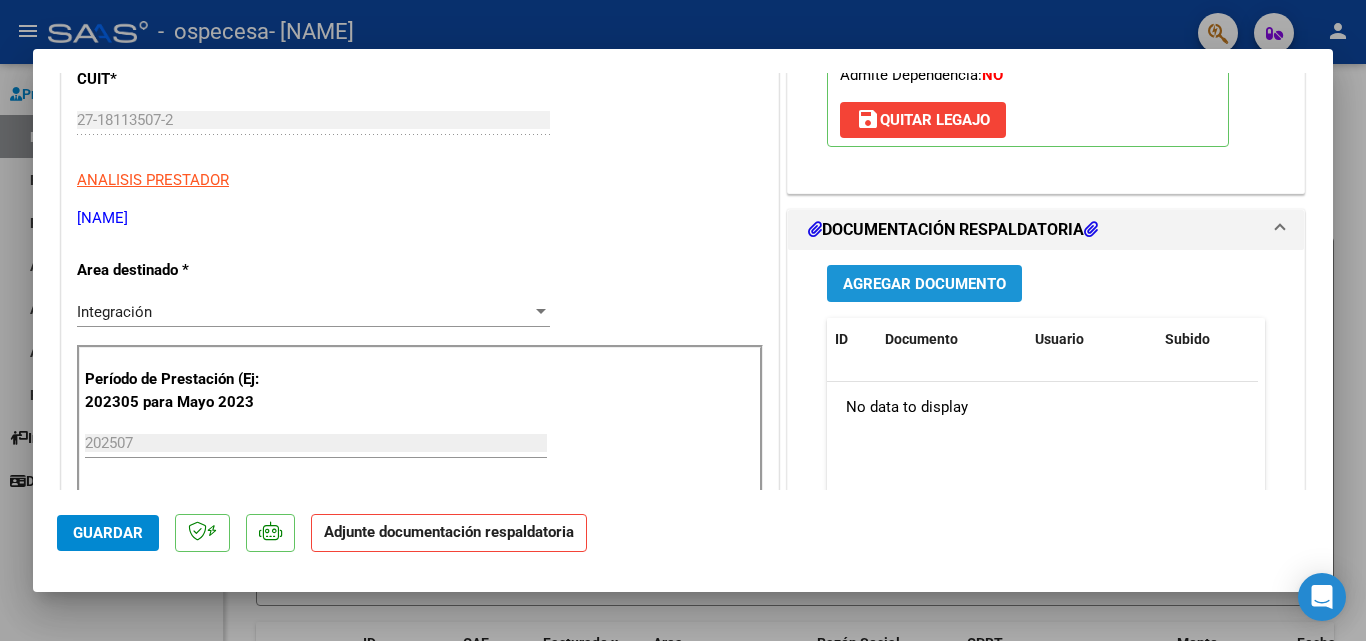 click on "Agregar Documento" at bounding box center [924, 284] 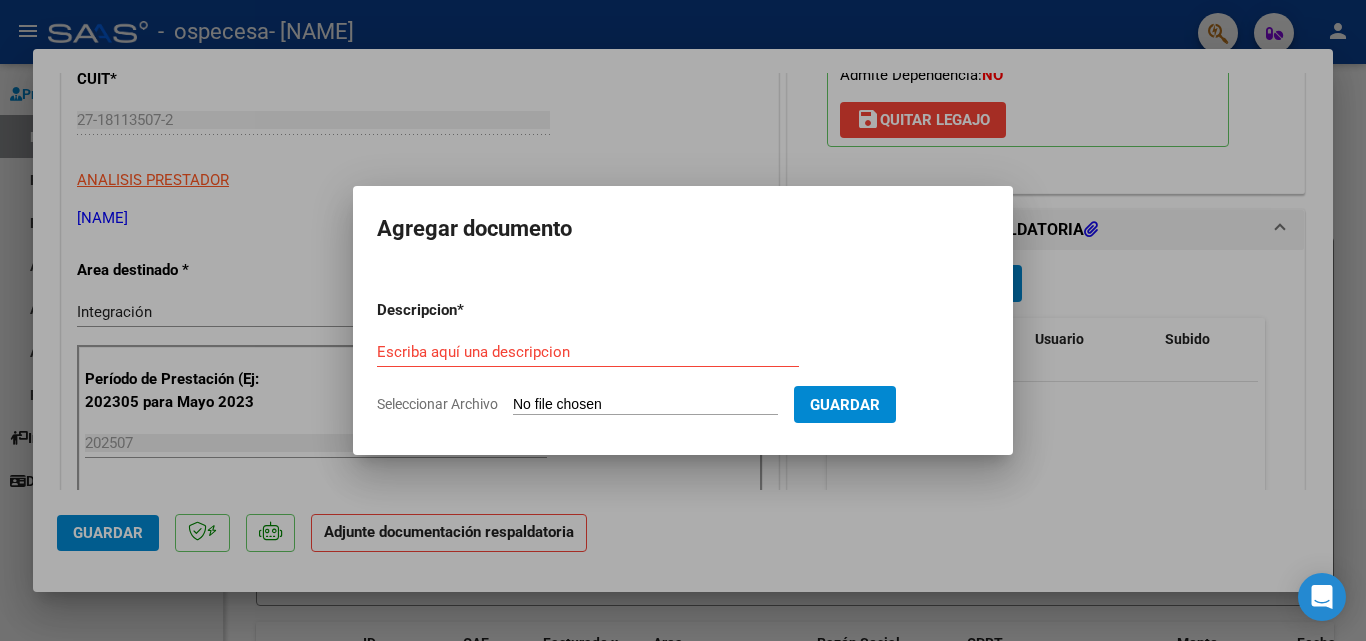 click on "Seleccionar Archivo" at bounding box center [645, 405] 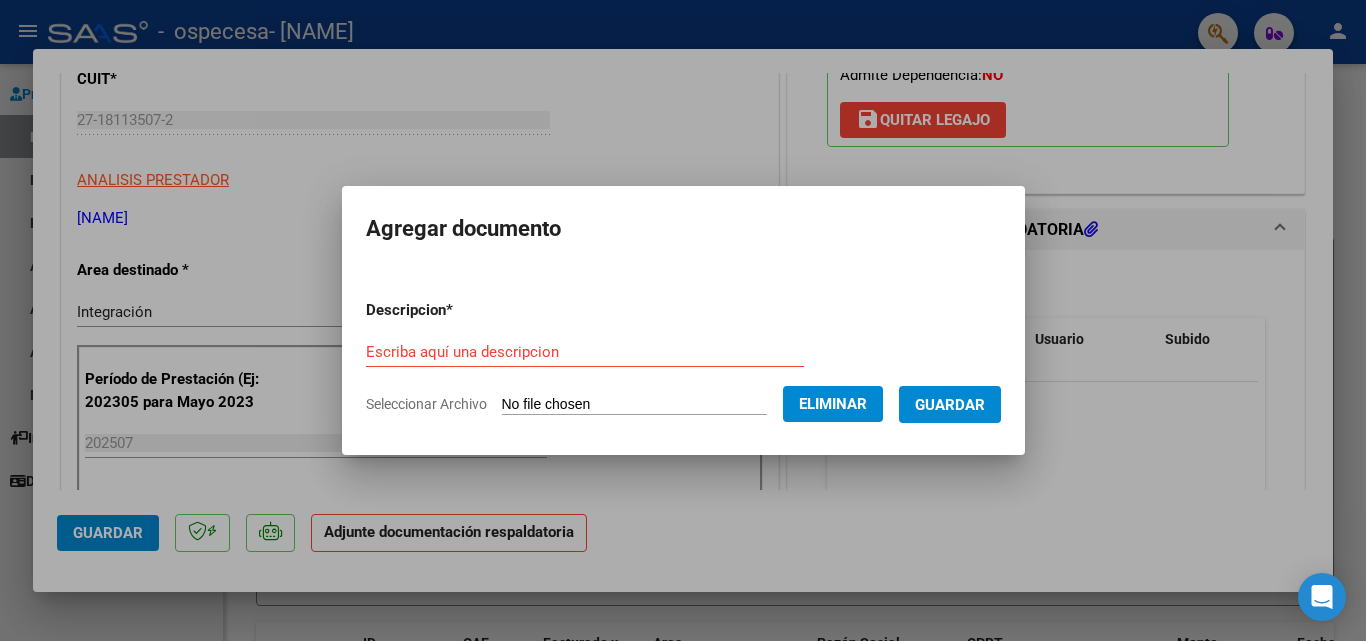 click on "Descripcion  *   Escriba aquí una descripcion  Seleccionar Archivo Eliminar Guardar" at bounding box center (683, 357) 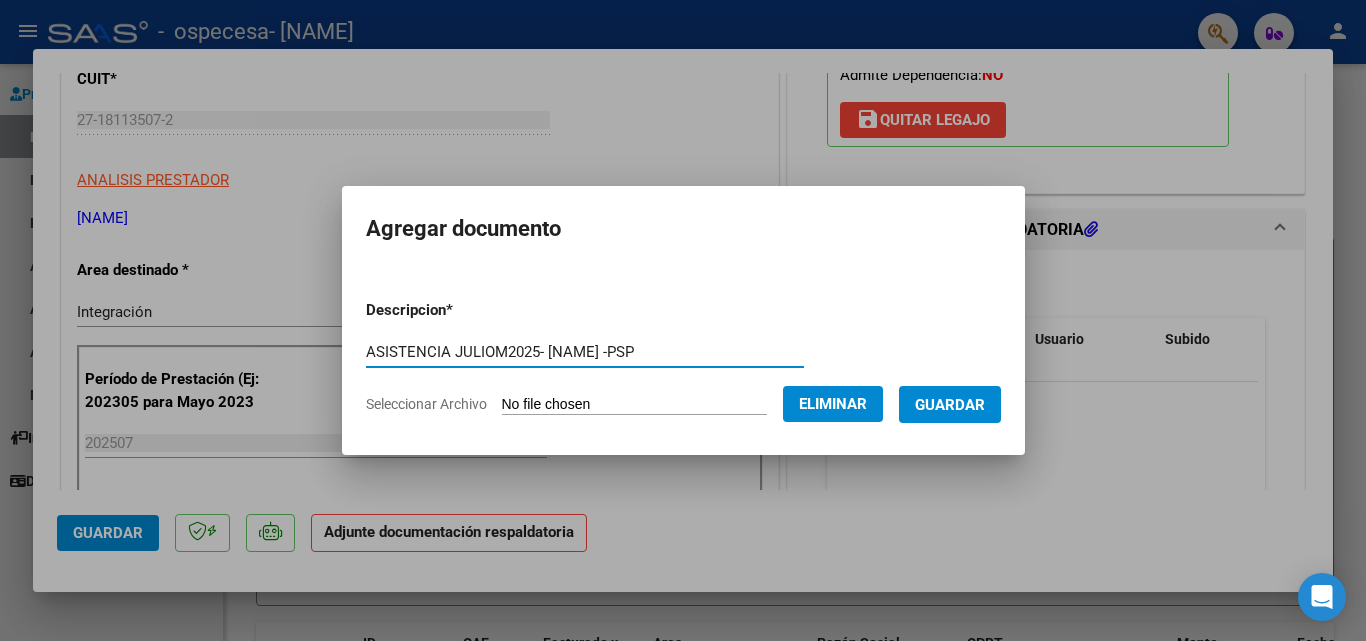 click on "ASISTENCIA JULIOM2025- [NAME] -PSP" at bounding box center (585, 352) 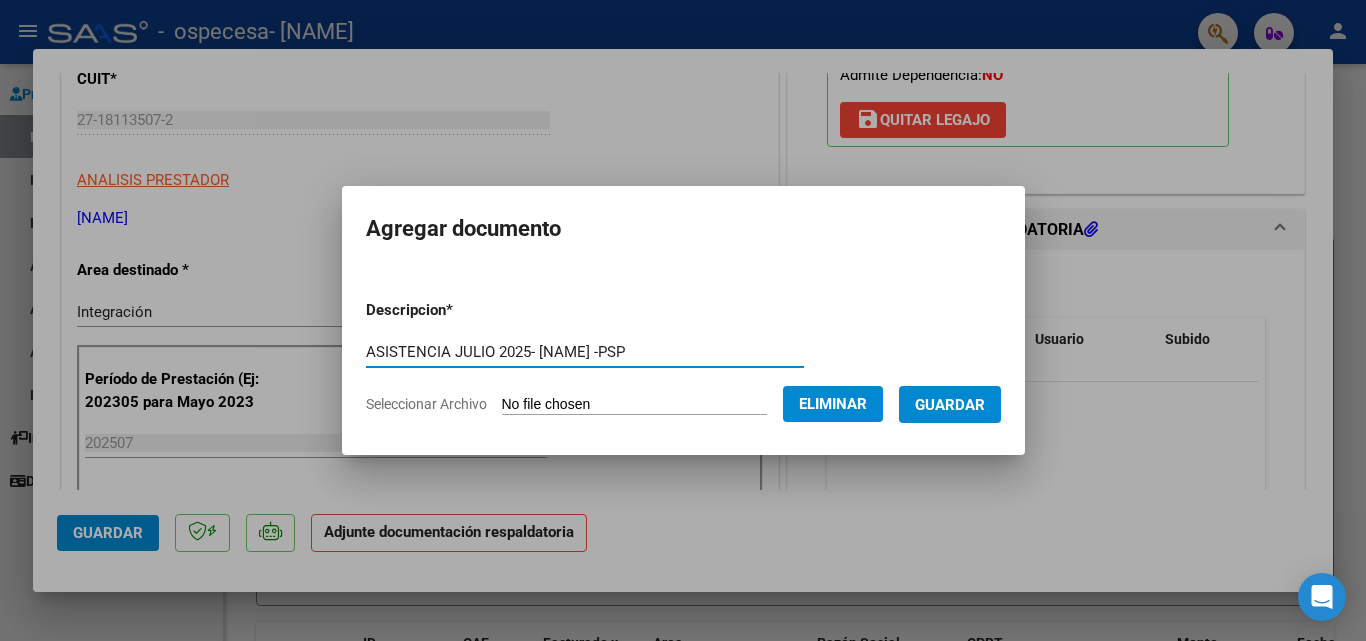 type on "ASISTENCIA JULIO 2025- [NAME] -PSP" 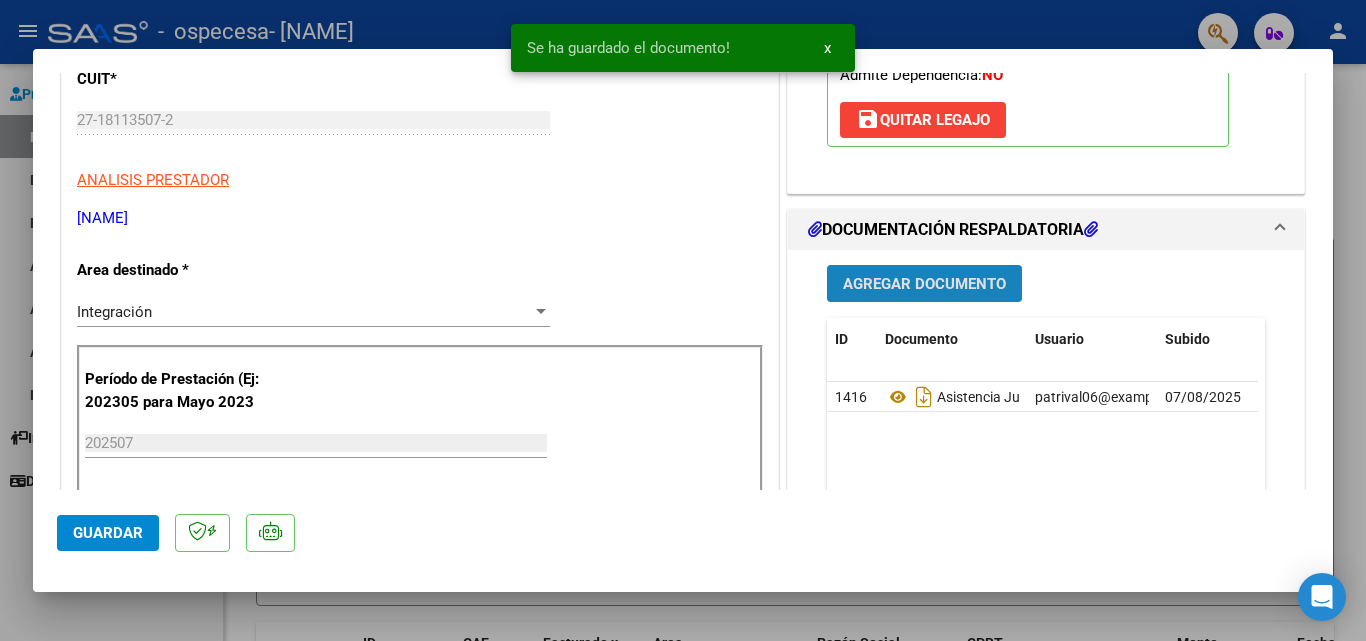click on "Agregar Documento" at bounding box center [924, 284] 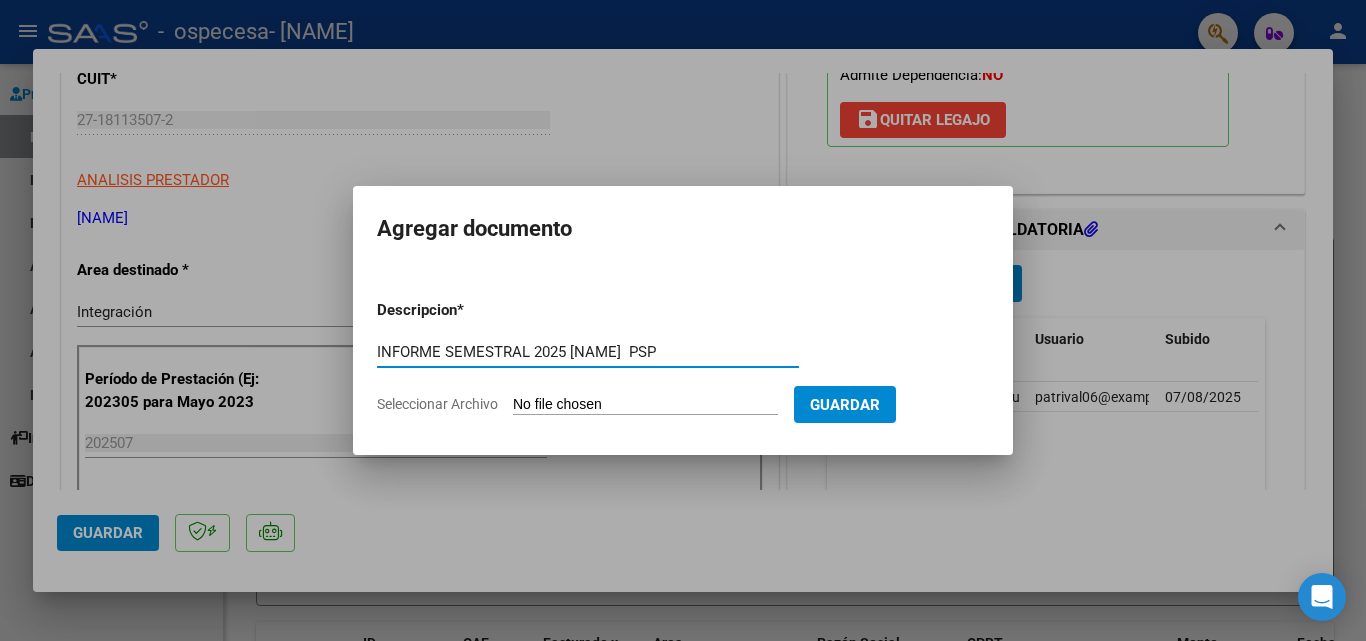 type on "INFORME SEMESTRAL 2025 [NAME]  PSP" 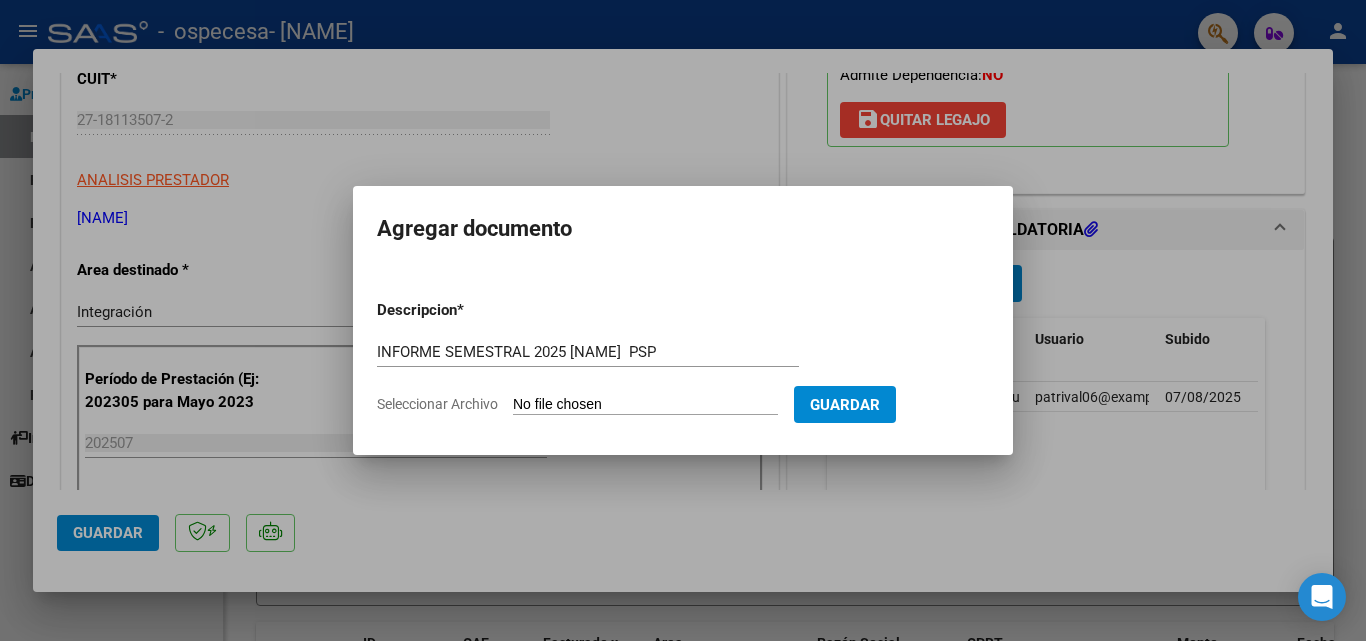 click on "Seleccionar Archivo" at bounding box center (645, 405) 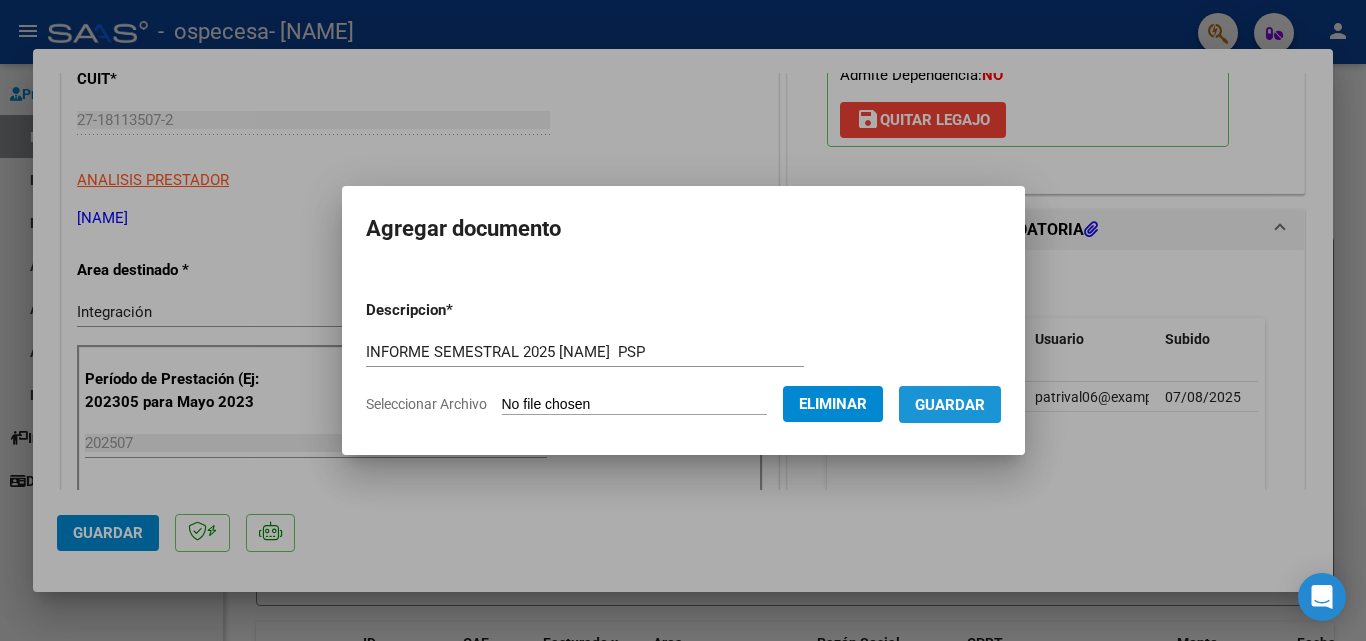 click on "Guardar" at bounding box center (950, 405) 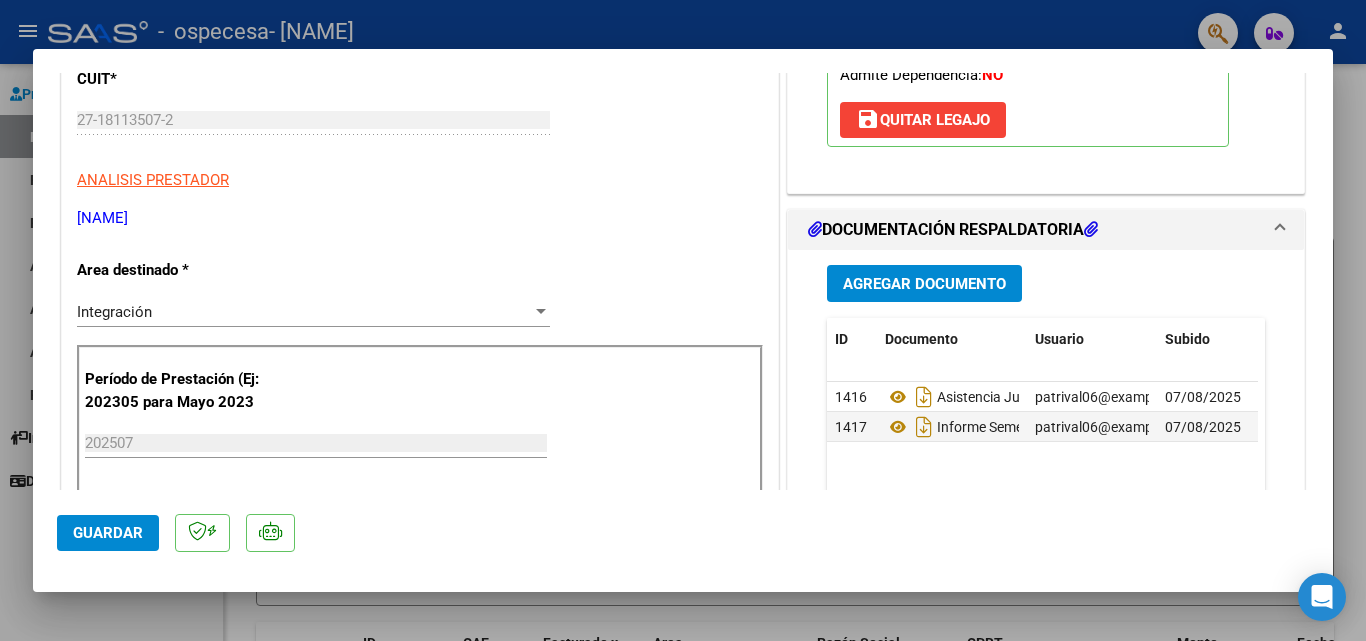 click at bounding box center (683, 320) 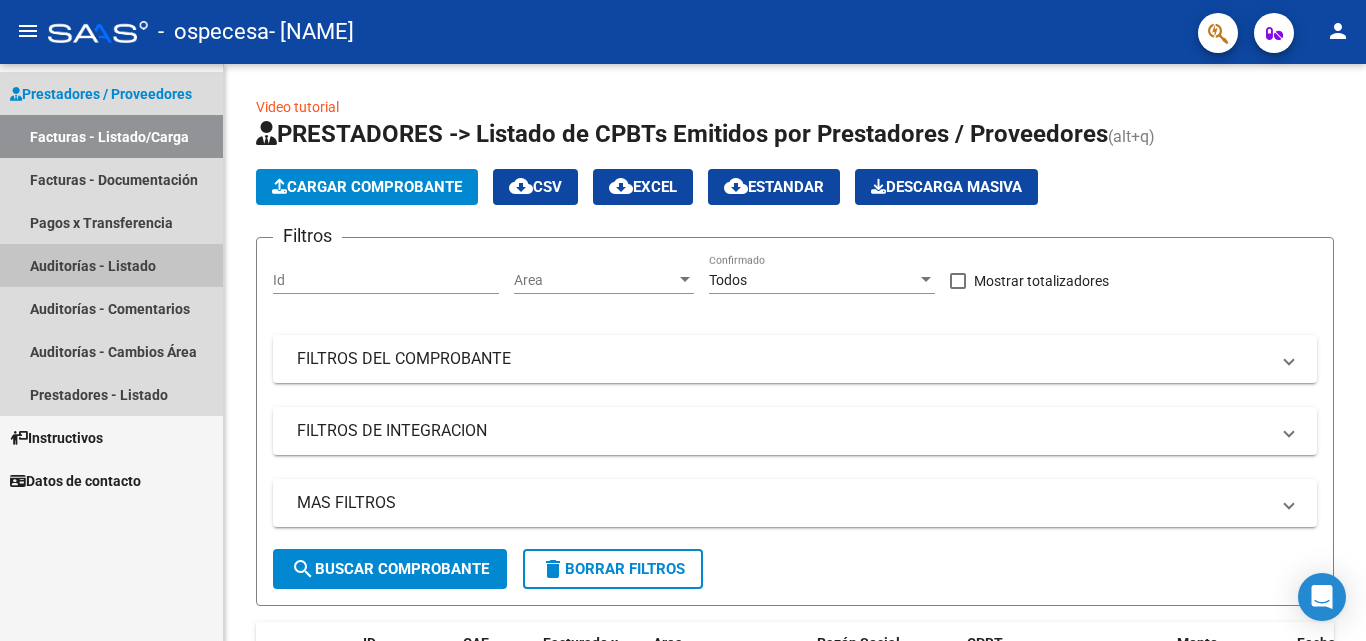 click on "Auditorías - Listado" at bounding box center (111, 265) 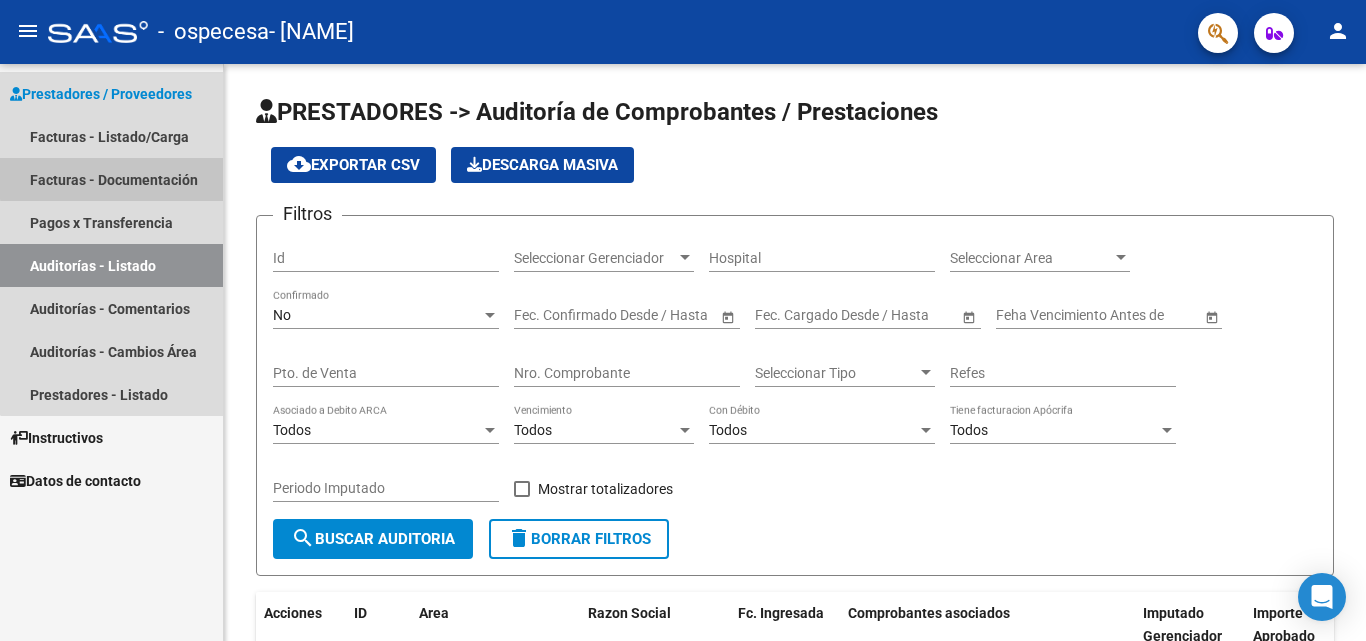 click on "Facturas - Documentación" at bounding box center [111, 179] 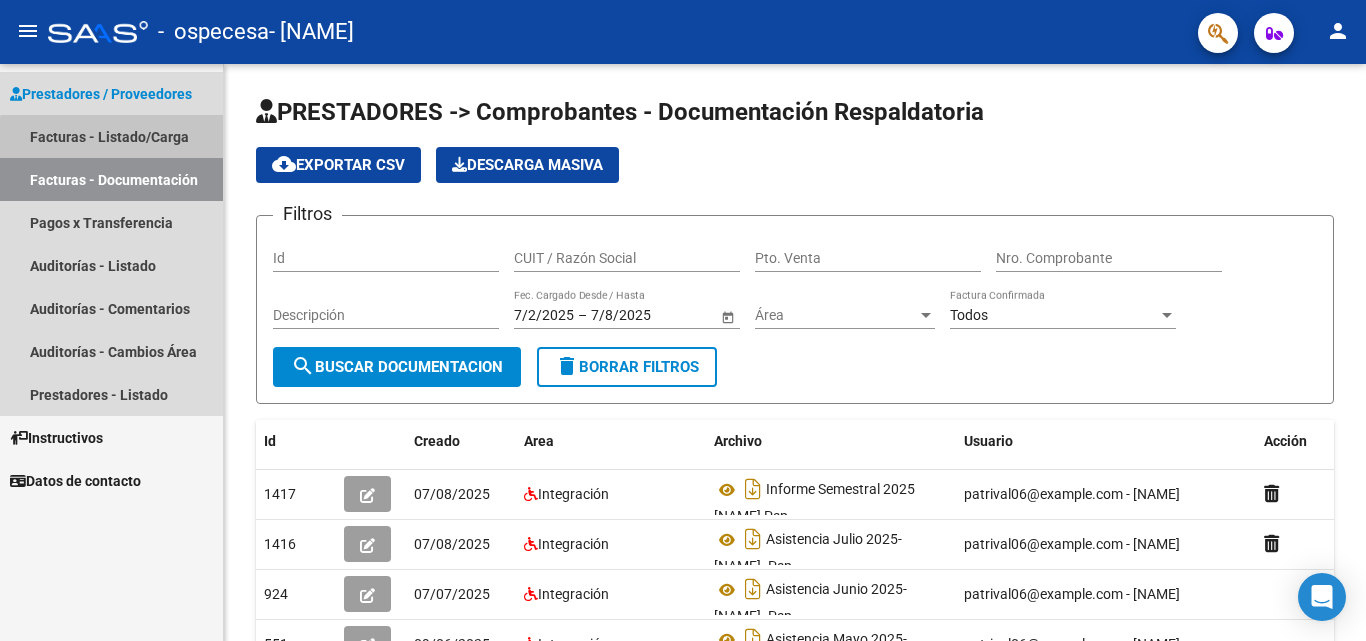 click on "Facturas - Listado/Carga" at bounding box center [111, 136] 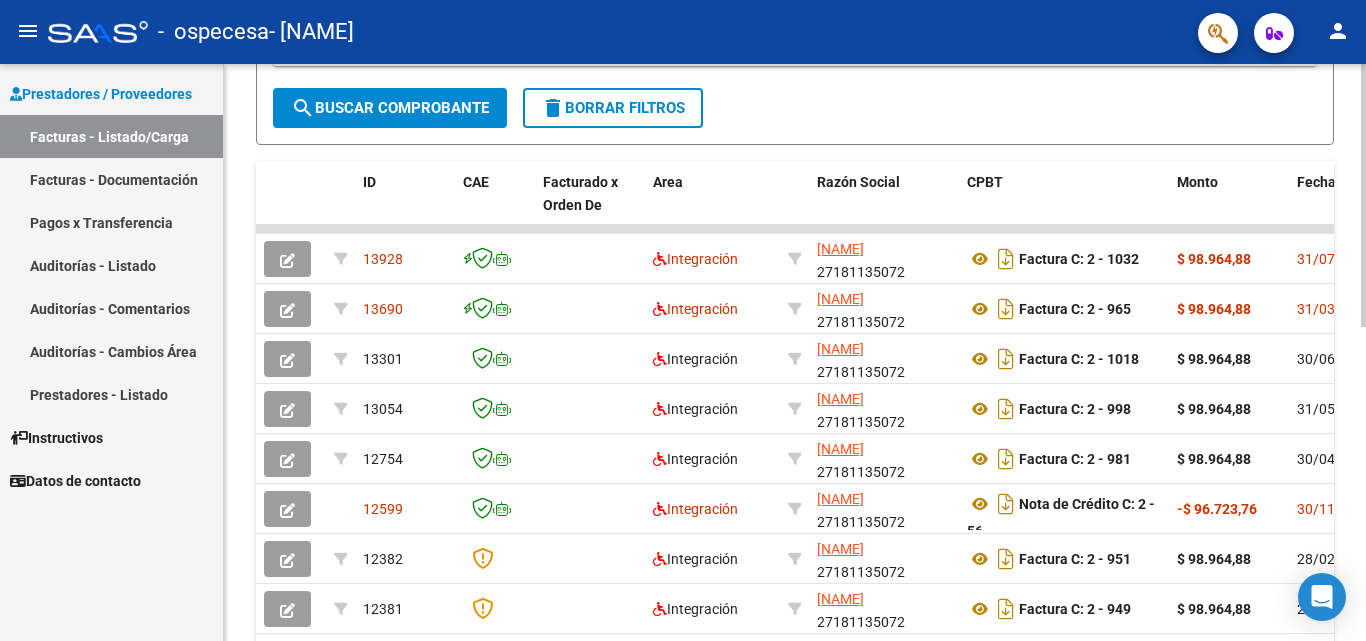 scroll, scrollTop: 512, scrollLeft: 0, axis: vertical 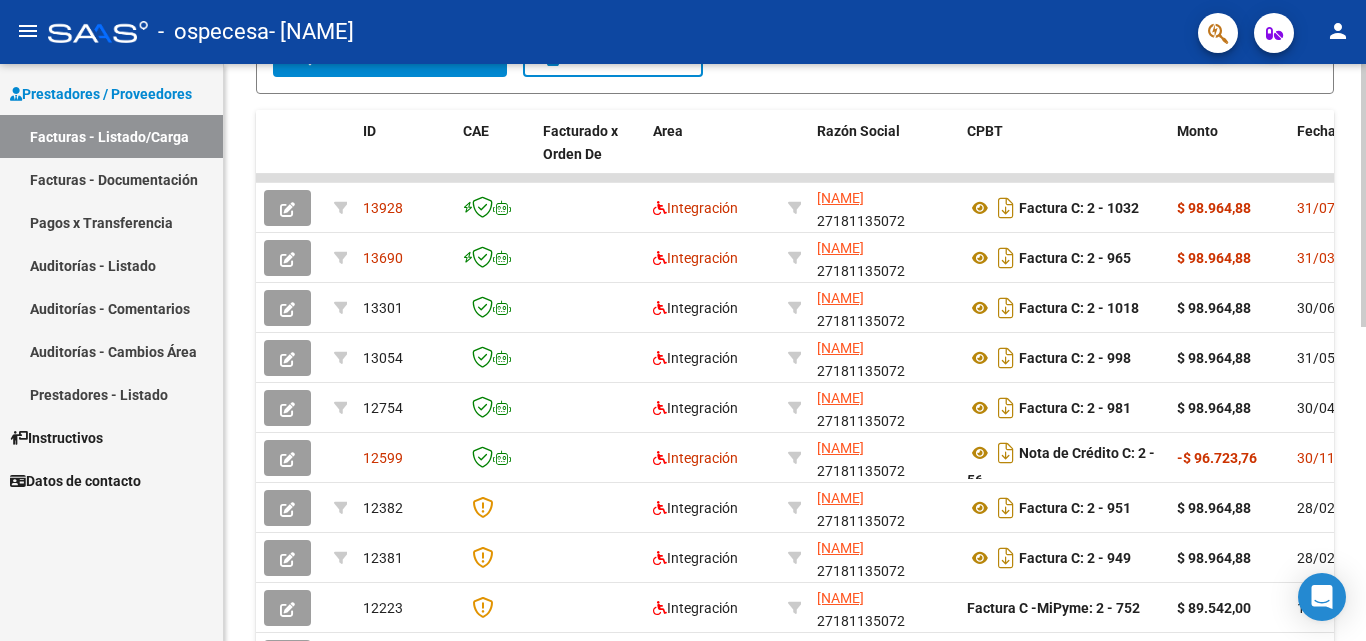 click 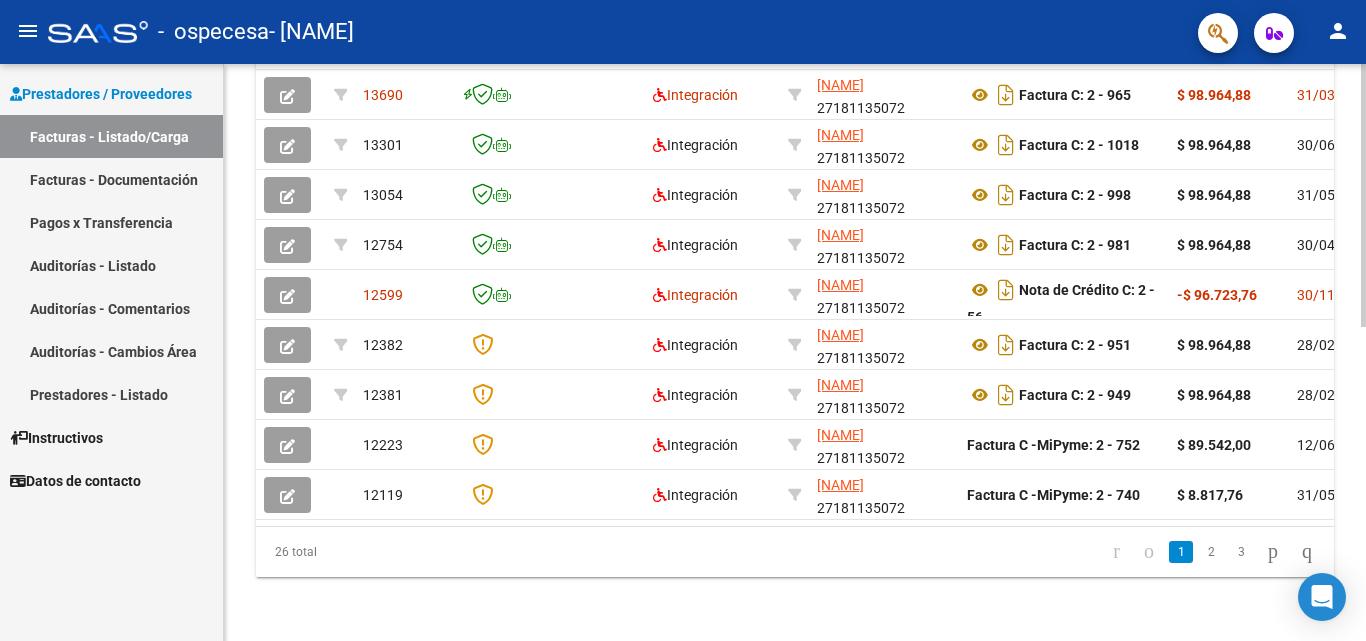 click on "Video tutorial   PRESTADORES -> Listado de CPBTs Emitidos por Prestadores / Proveedores (alt+q)   Cargar Comprobante
cloud_download  CSV  cloud_download  EXCEL  cloud_download  Estandar   Descarga Masiva
Filtros Id Area Area Todos Confirmado   Mostrar totalizadores   FILTROS DEL COMPROBANTE  Comprobante Tipo Comprobante Tipo Start date – End date Fec. Comprobante Desde / Hasta Días Emisión Desde(cant. días) Días Emisión Hasta(cant. días) CUIT / Razón Social Pto. Venta Nro. Comprobante Código SSS CAE Válido CAE Válido Todos Cargado Módulo Hosp. Todos Tiene facturacion Apócrifa Hospital Refes  FILTROS DE INTEGRACION  Período De Prestación Campos del Archivo de Rendición Devuelto x SSS (dr_envio) Todos Rendido x SSS (dr_envio) Tipo de Registro Tipo de Registro Período Presentación Período Presentación Campos del Legajo Asociado (preaprobación) Afiliado Legajo (cuil/nombre) Todos Solo facturas preaprobadas  MAS FILTROS  Todos Con Doc. Respaldatoria Todos Con Trazabilidad Todos – – 7" 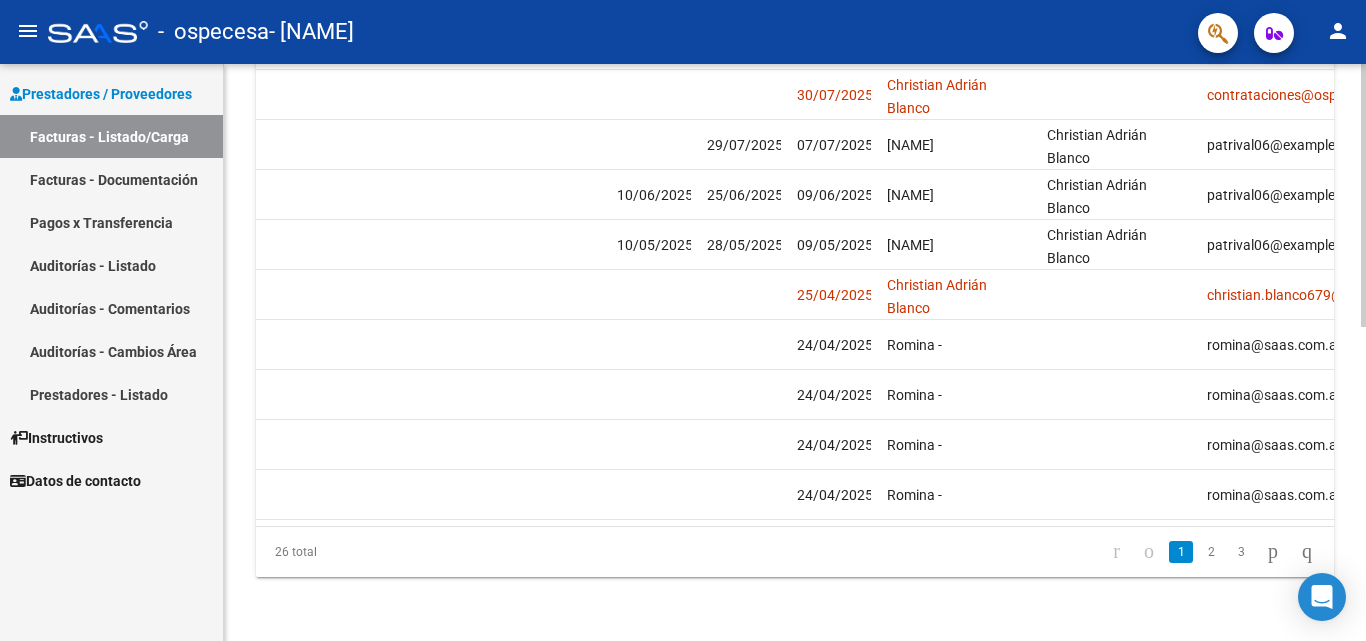 scroll, scrollTop: 0, scrollLeft: 3138, axis: horizontal 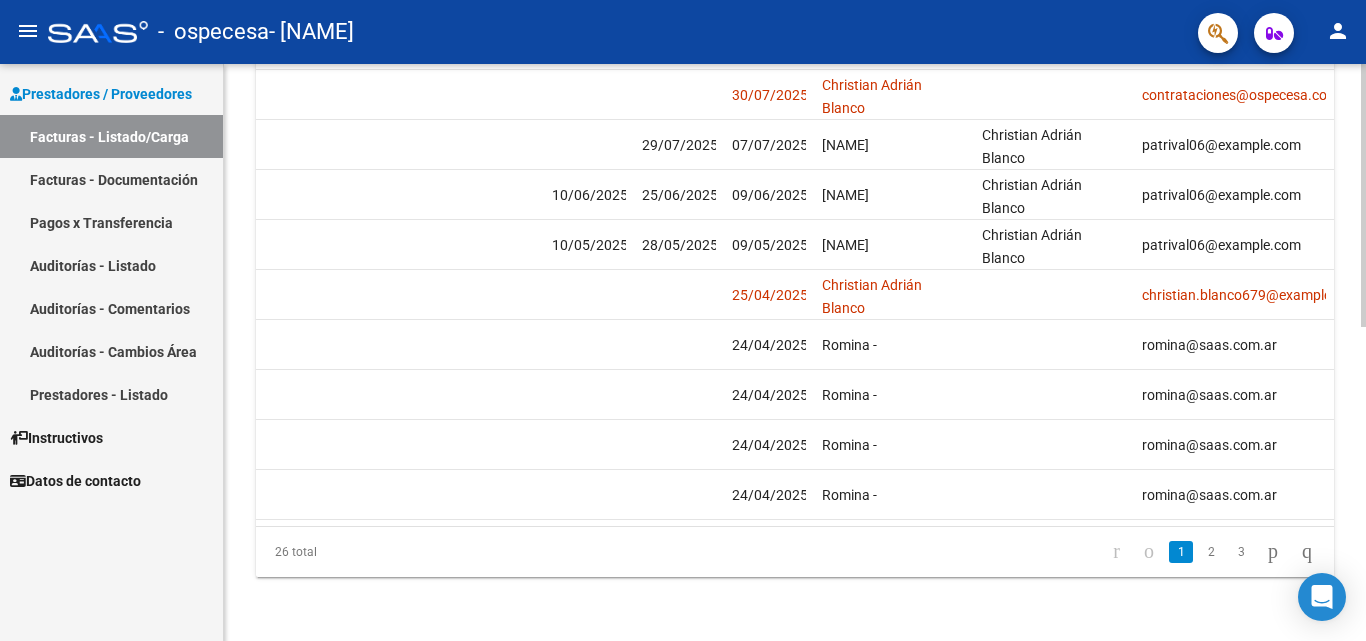 click 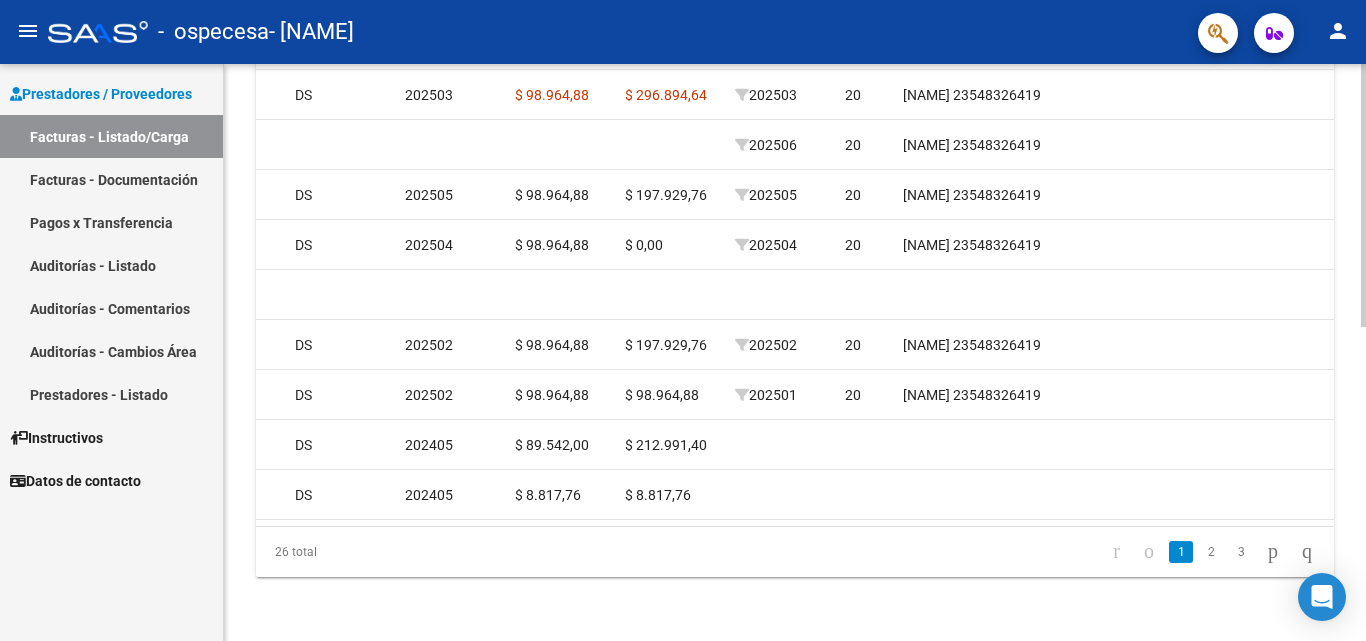 scroll, scrollTop: 0, scrollLeft: 2131, axis: horizontal 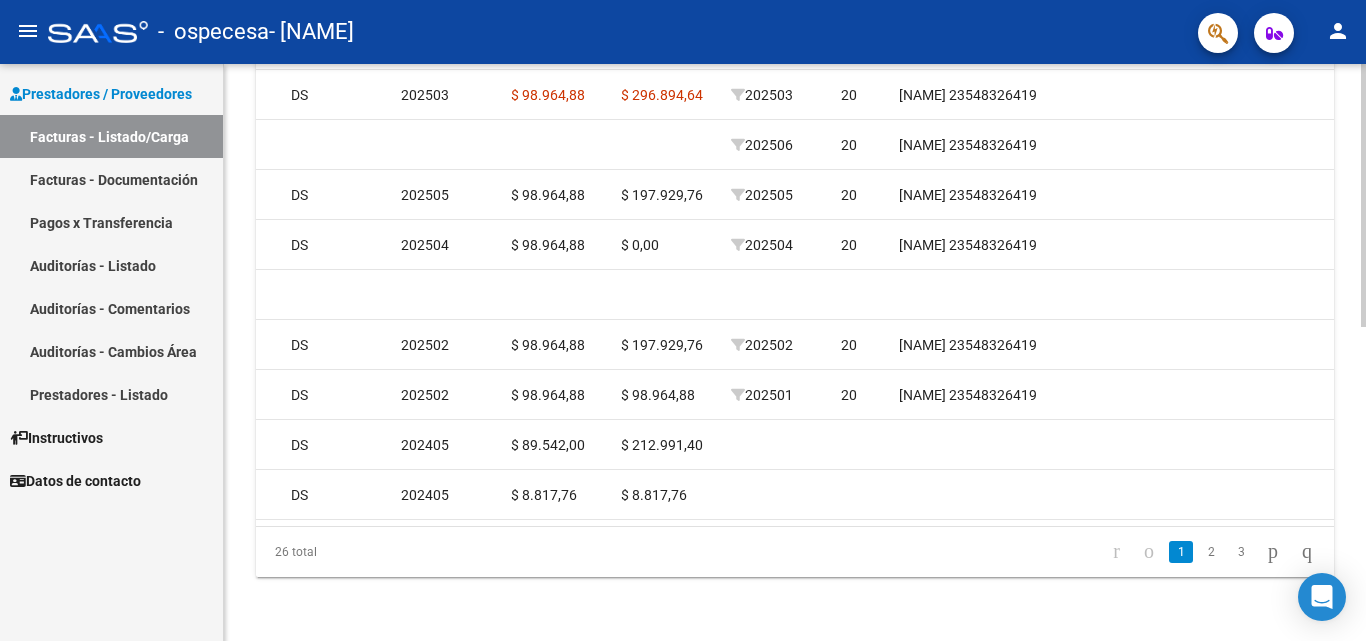 click 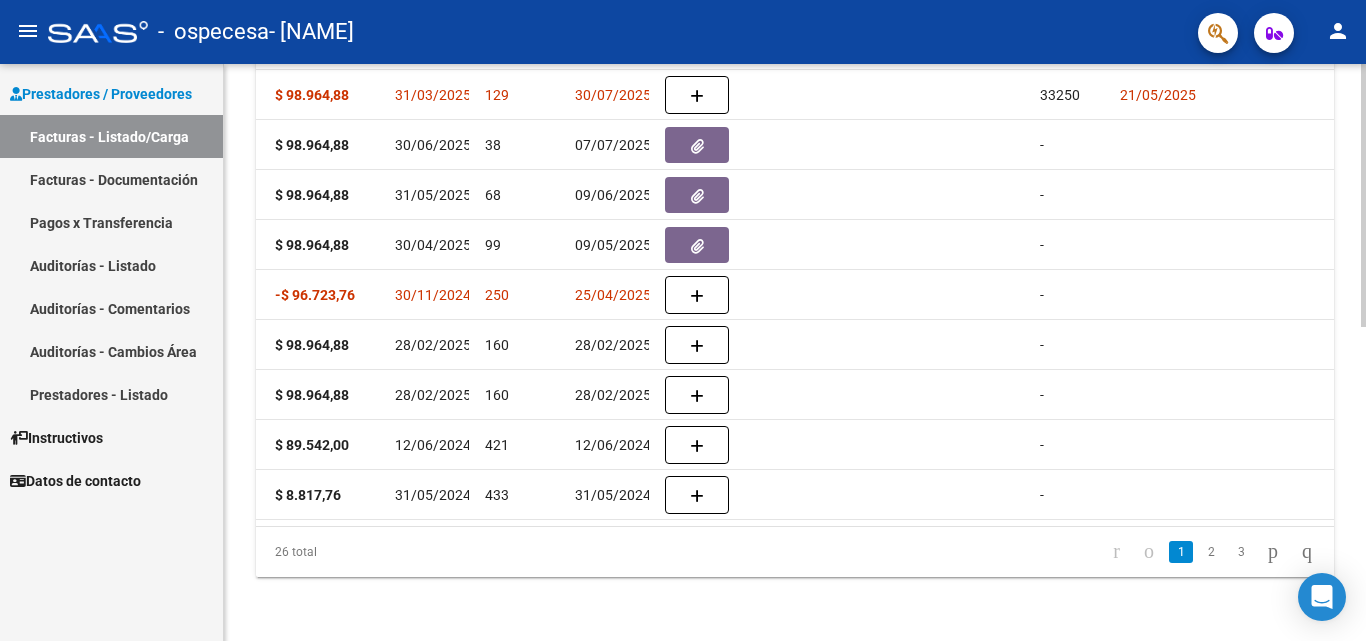 scroll, scrollTop: 0, scrollLeft: 594, axis: horizontal 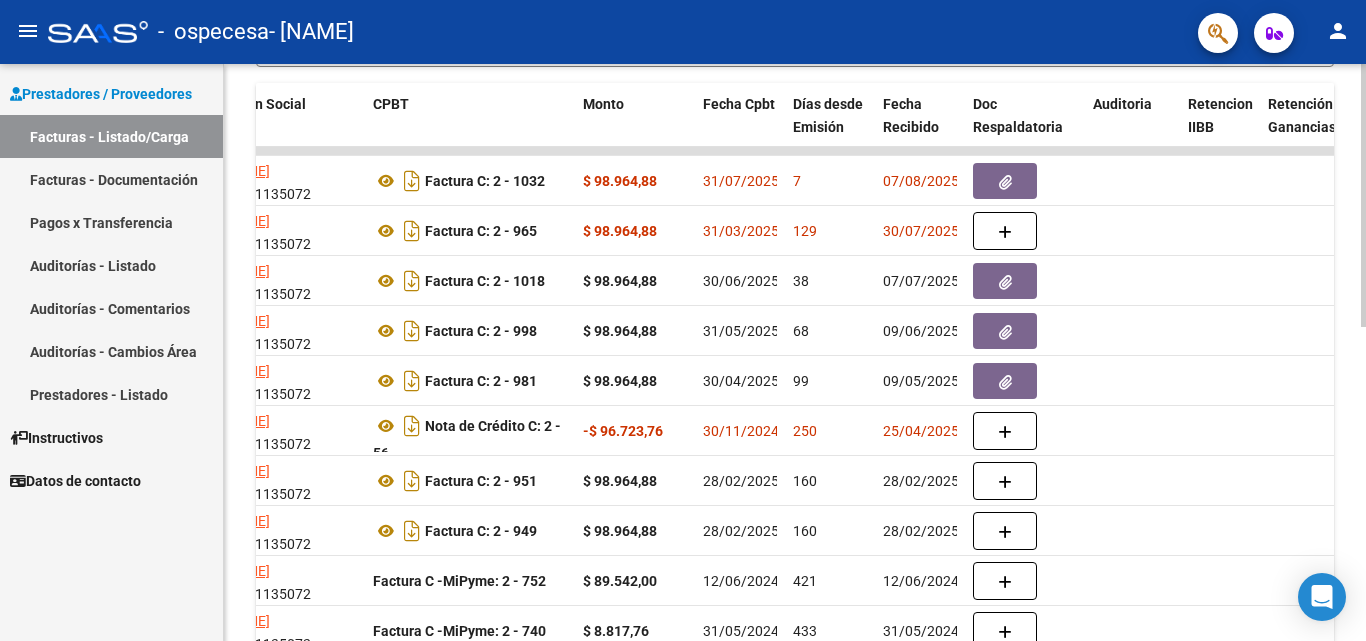 click on "Video tutorial   PRESTADORES -> Listado de CPBTs Emitidos por Prestadores / Proveedores (alt+q)   Cargar Comprobante
cloud_download  CSV  cloud_download  EXCEL  cloud_download  Estandar   Descarga Masiva
Filtros Id Area Area Todos Confirmado   Mostrar totalizadores   FILTROS DEL COMPROBANTE  Comprobante Tipo Comprobante Tipo Start date – End date Fec. Comprobante Desde / Hasta Días Emisión Desde(cant. días) Días Emisión Hasta(cant. días) CUIT / Razón Social Pto. Venta Nro. Comprobante Código SSS CAE Válido CAE Válido Todos Cargado Módulo Hosp. Todos Tiene facturacion Apócrifa Hospital Refes  FILTROS DE INTEGRACION  Período De Prestación Campos del Archivo de Rendición Devuelto x SSS (dr_envio) Todos Rendido x SSS (dr_envio) Tipo de Registro Tipo de Registro Período Presentación Período Presentación Campos del Legajo Asociado (preaprobación) Afiliado Legajo (cuil/nombre) Todos Solo facturas preaprobadas  MAS FILTROS  Todos Con Doc. Respaldatoria Todos Con Trazabilidad Todos – – 7" 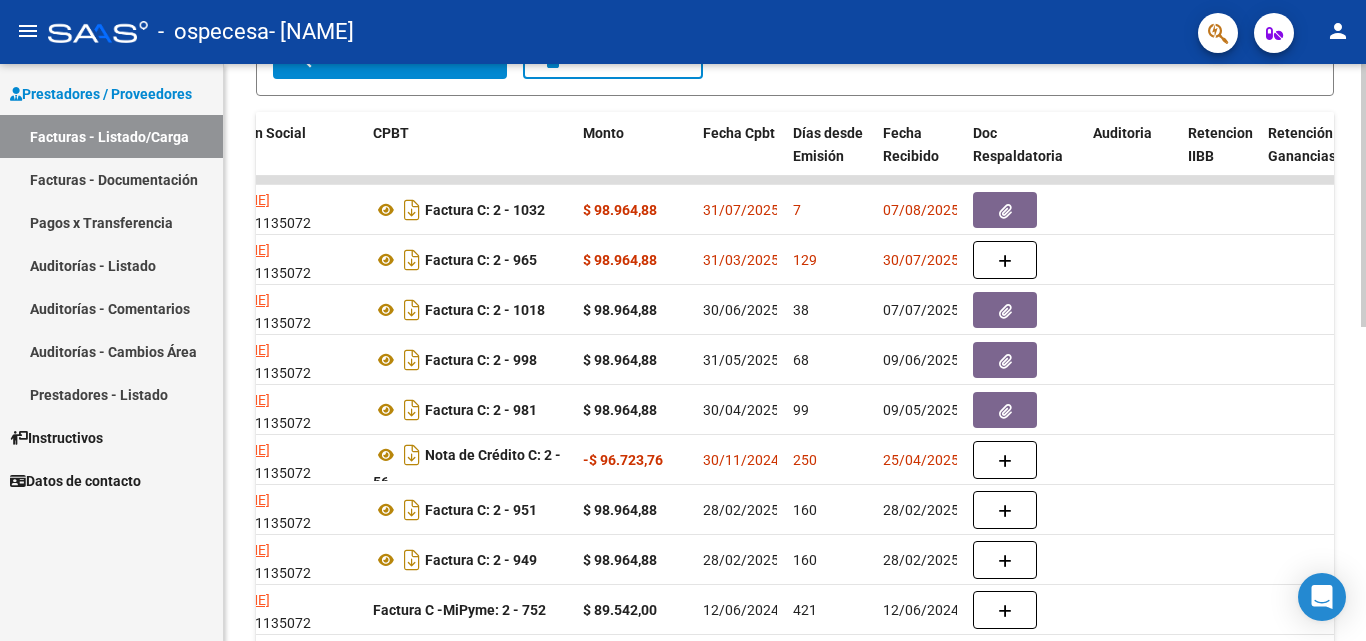 scroll, scrollTop: 497, scrollLeft: 0, axis: vertical 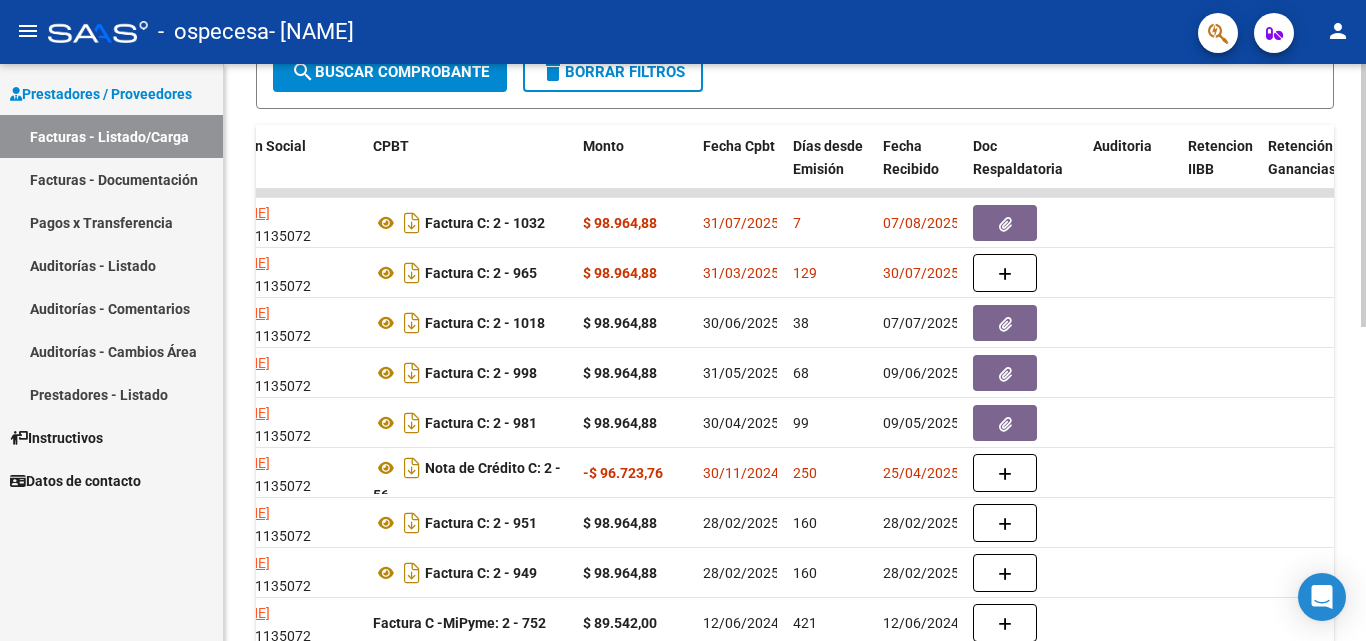 click 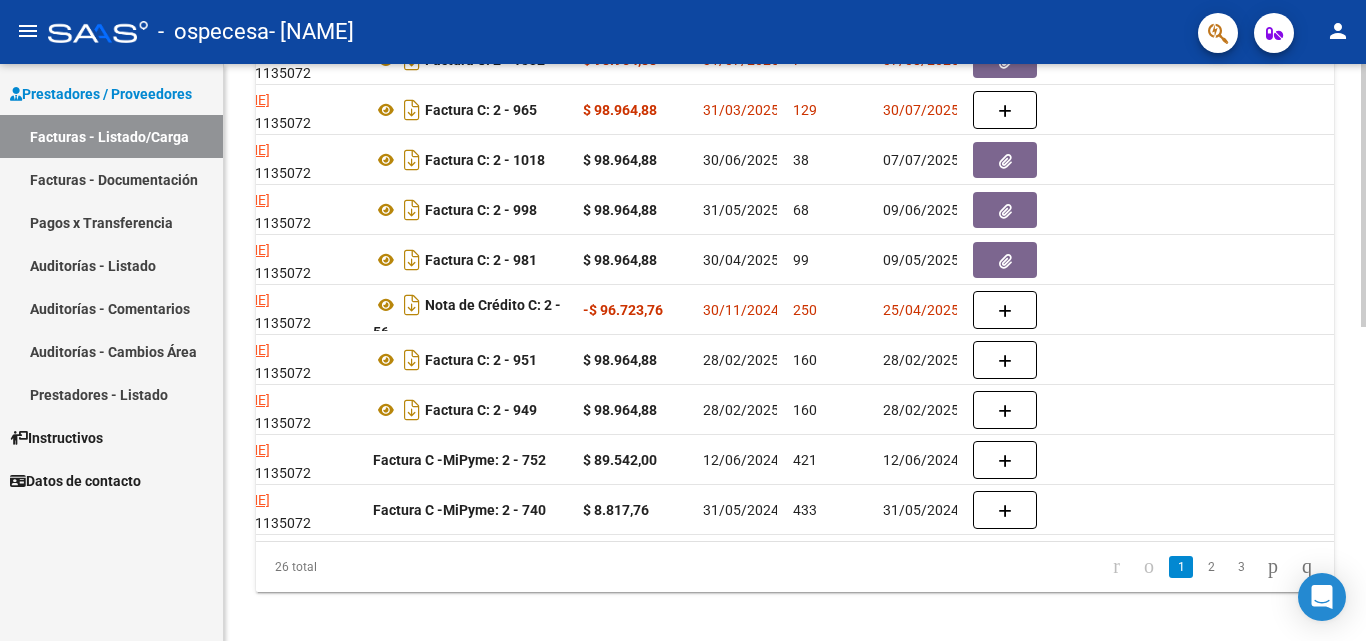 scroll, scrollTop: 691, scrollLeft: 0, axis: vertical 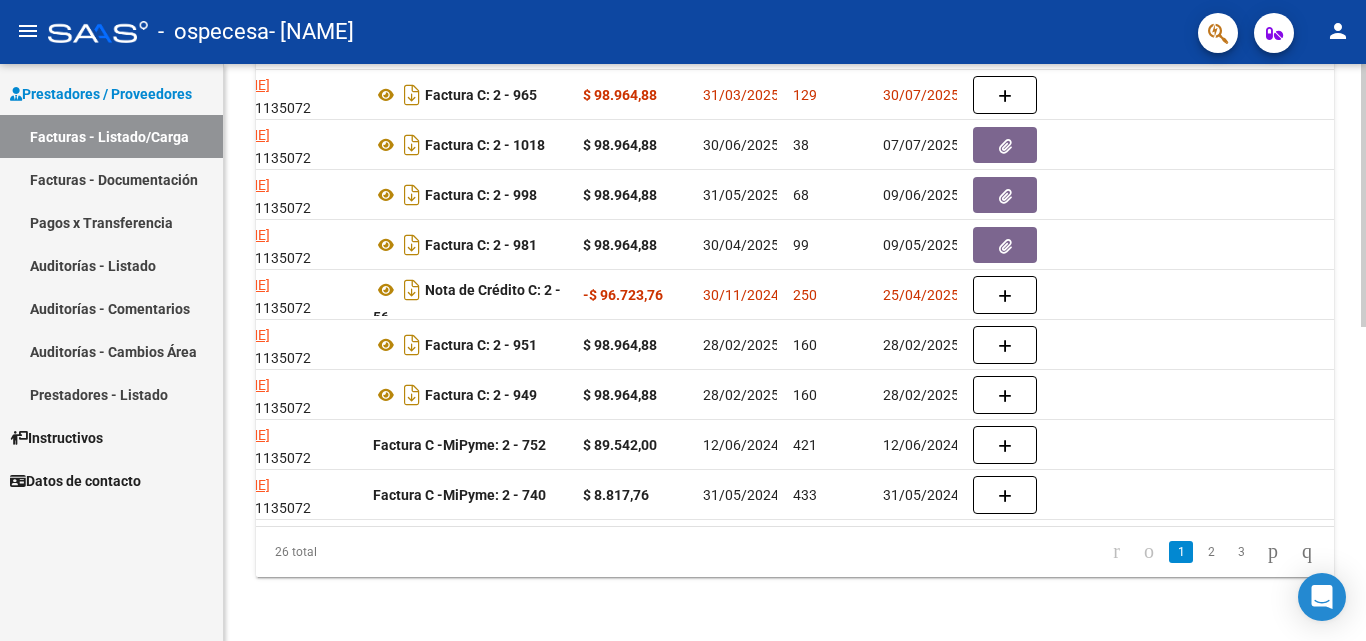 click 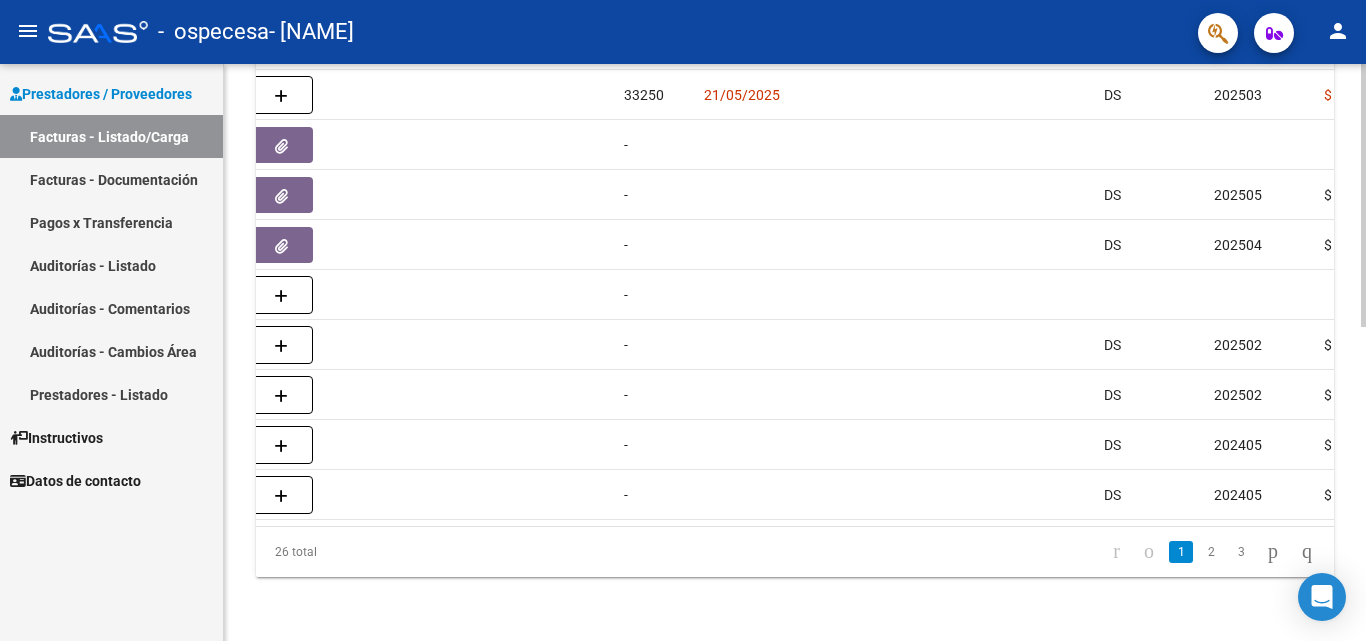 scroll, scrollTop: 0, scrollLeft: 1322, axis: horizontal 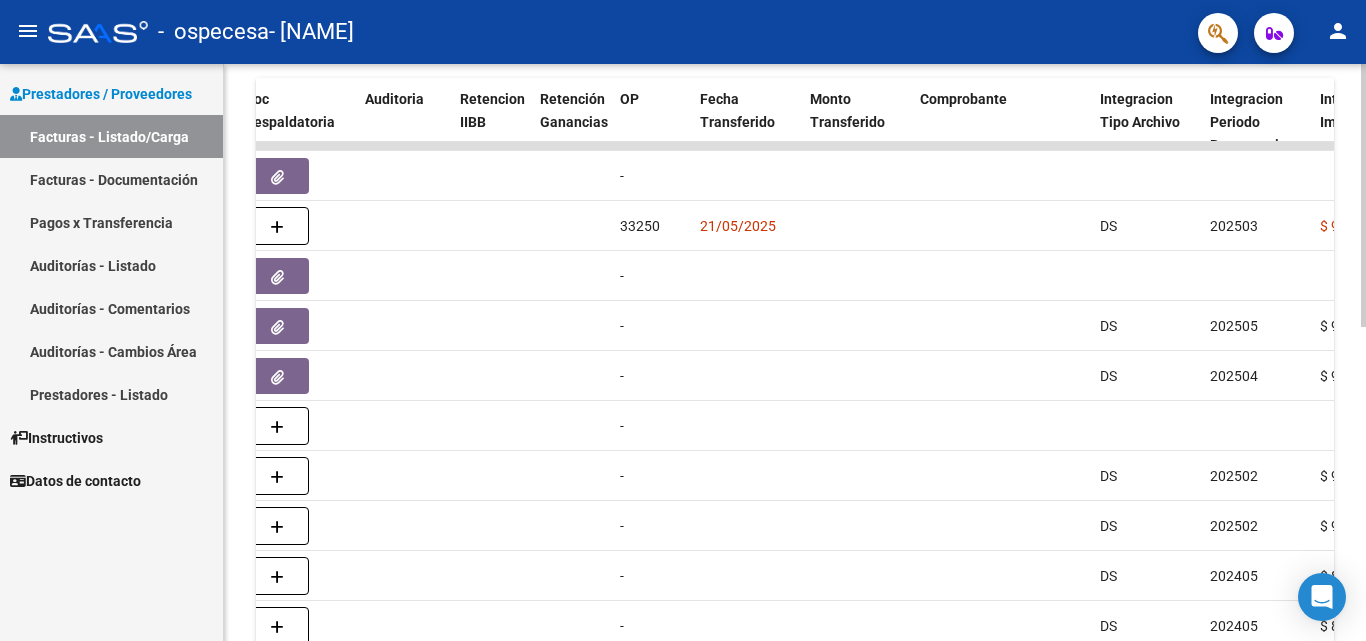 click on "Video tutorial   PRESTADORES -> Listado de CPBTs Emitidos por Prestadores / Proveedores (alt+q)   Cargar Comprobante
cloud_download  CSV  cloud_download  EXCEL  cloud_download  Estandar   Descarga Masiva
Filtros Id Area Area Todos Confirmado   Mostrar totalizadores   FILTROS DEL COMPROBANTE  Comprobante Tipo Comprobante Tipo Start date – End date Fec. Comprobante Desde / Hasta Días Emisión Desde(cant. días) Días Emisión Hasta(cant. días) CUIT / Razón Social Pto. Venta Nro. Comprobante Código SSS CAE Válido CAE Válido Todos Cargado Módulo Hosp. Todos Tiene facturacion Apócrifa Hospital Refes  FILTROS DE INTEGRACION  Período De Prestación Campos del Archivo de Rendición Devuelto x SSS (dr_envio) Todos Rendido x SSS (dr_envio) Tipo de Registro Tipo de Registro Período Presentación Período Presentación Campos del Legajo Asociado (preaprobación) Afiliado Legajo (cuil/nombre) Todos Solo facturas preaprobadas  MAS FILTROS  Todos Con Doc. Respaldatoria Todos Con Trazabilidad Todos – – 7" 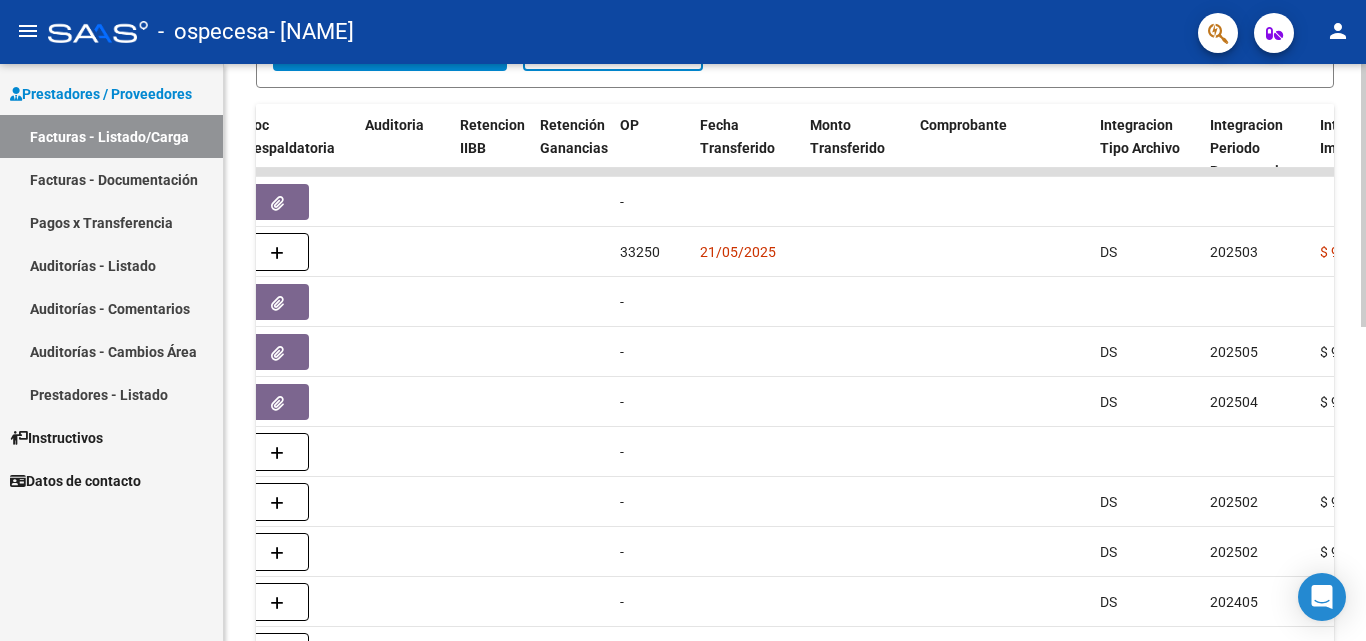scroll, scrollTop: 531, scrollLeft: 0, axis: vertical 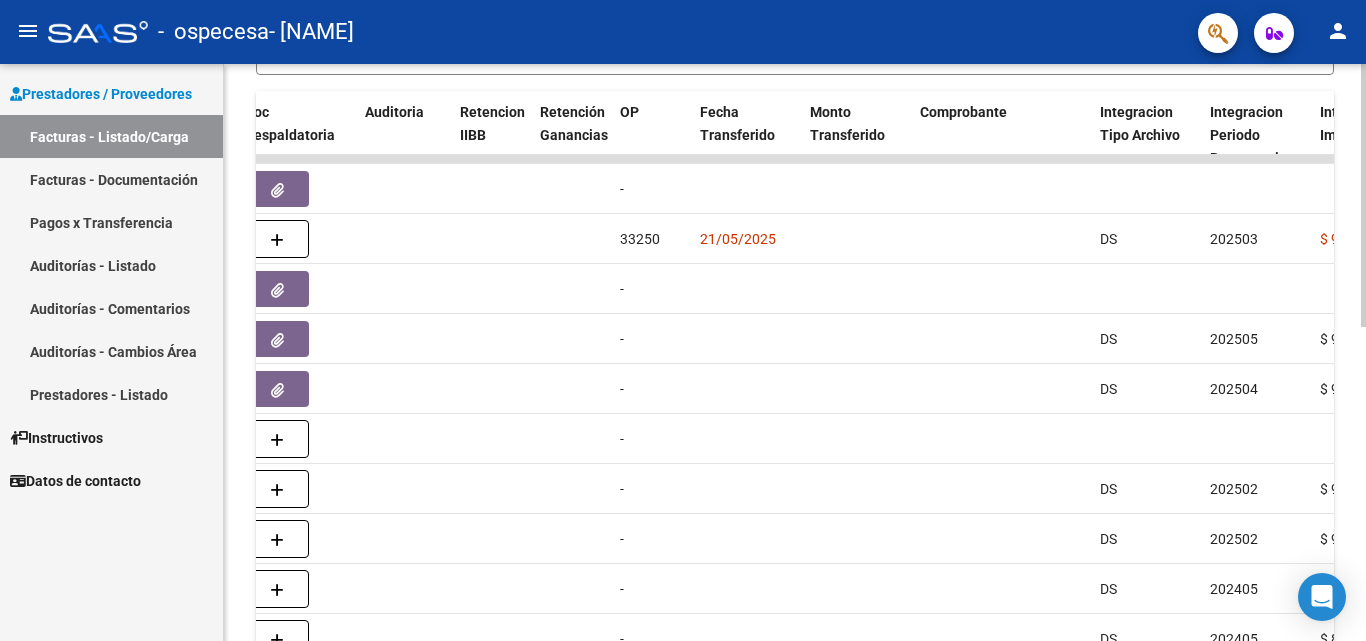 click 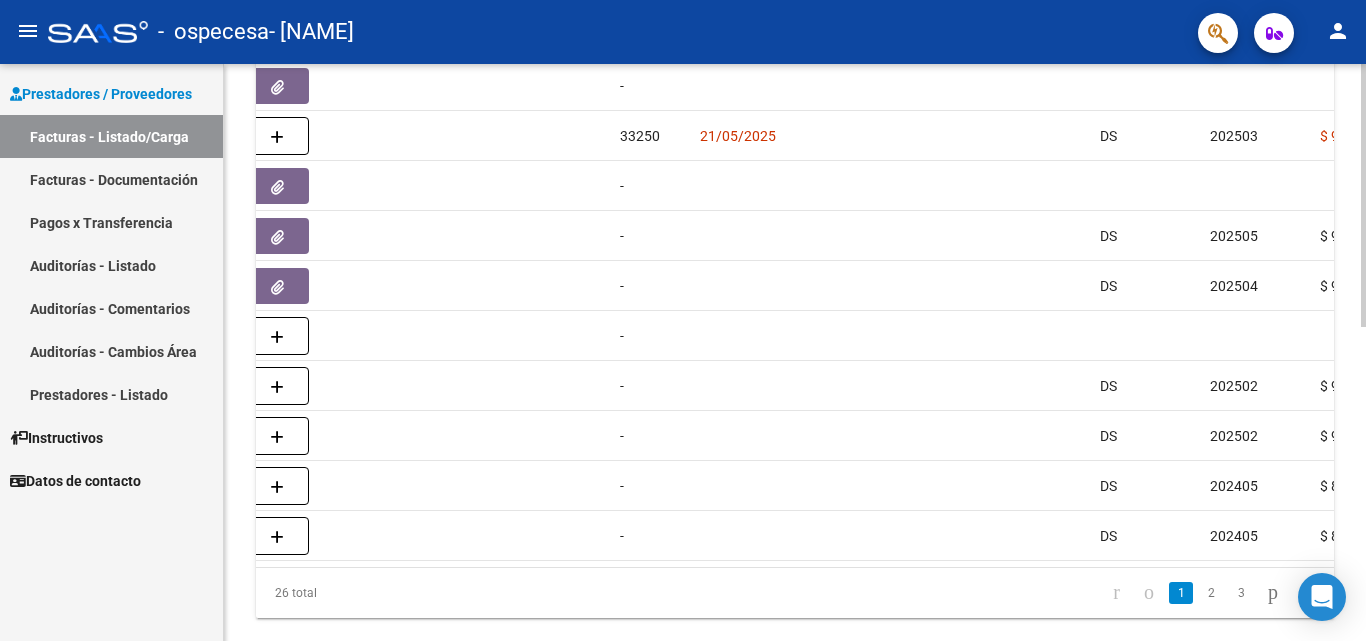 scroll, scrollTop: 645, scrollLeft: 0, axis: vertical 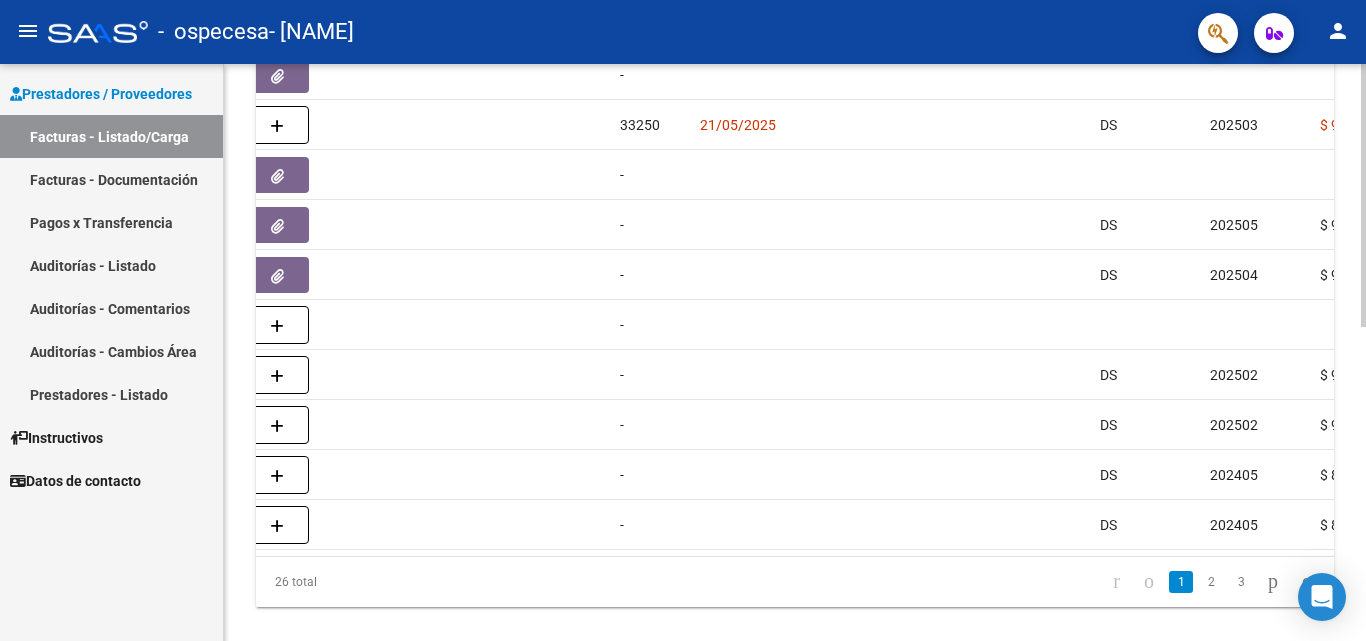 click on "Video tutorial   PRESTADORES -> Listado de CPBTs Emitidos por Prestadores / Proveedores (alt+q)   Cargar Comprobante
cloud_download  CSV  cloud_download  EXCEL  cloud_download  Estandar   Descarga Masiva
Filtros Id Area Area Todos Confirmado   Mostrar totalizadores   FILTROS DEL COMPROBANTE  Comprobante Tipo Comprobante Tipo Start date – End date Fec. Comprobante Desde / Hasta Días Emisión Desde(cant. días) Días Emisión Hasta(cant. días) CUIT / Razón Social Pto. Venta Nro. Comprobante Código SSS CAE Válido CAE Válido Todos Cargado Módulo Hosp. Todos Tiene facturacion Apócrifa Hospital Refes  FILTROS DE INTEGRACION  Período De Prestación Campos del Archivo de Rendición Devuelto x SSS (dr_envio) Todos Rendido x SSS (dr_envio) Tipo de Registro Tipo de Registro Período Presentación Período Presentación Campos del Legajo Asociado (preaprobación) Afiliado Legajo (cuil/nombre) Todos Solo facturas preaprobadas  MAS FILTROS  Todos Con Doc. Respaldatoria Todos Con Trazabilidad Todos – – 7" 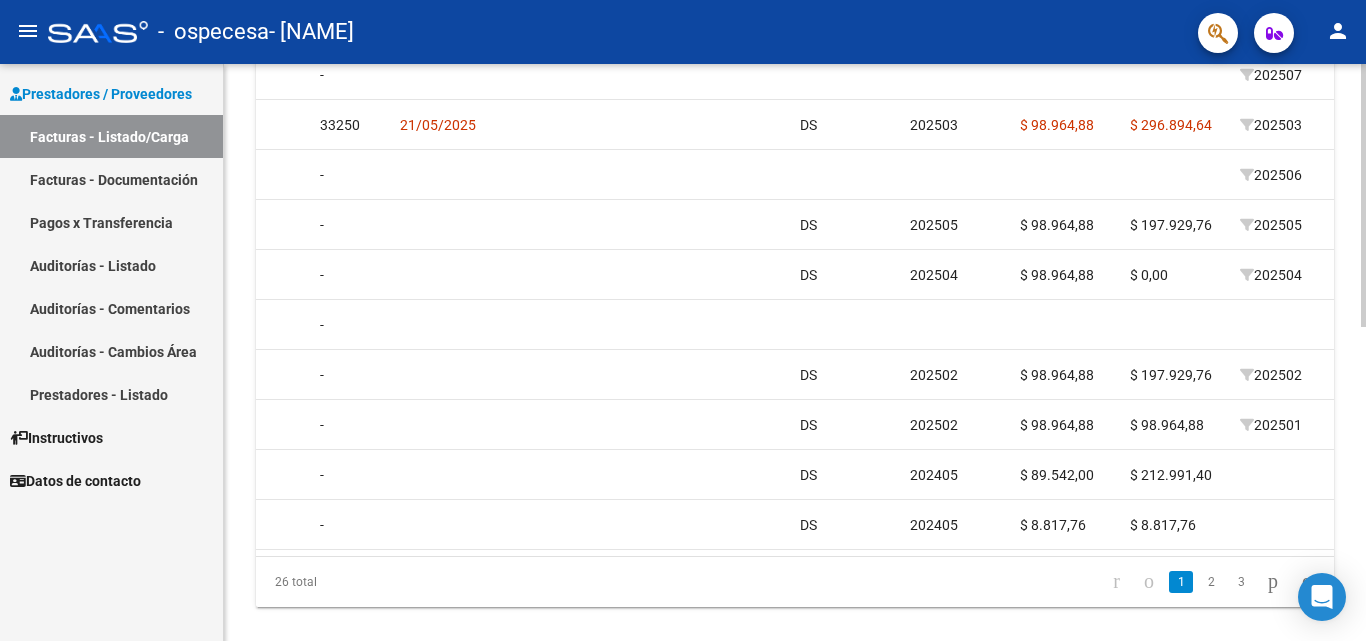 scroll, scrollTop: 0, scrollLeft: 1626, axis: horizontal 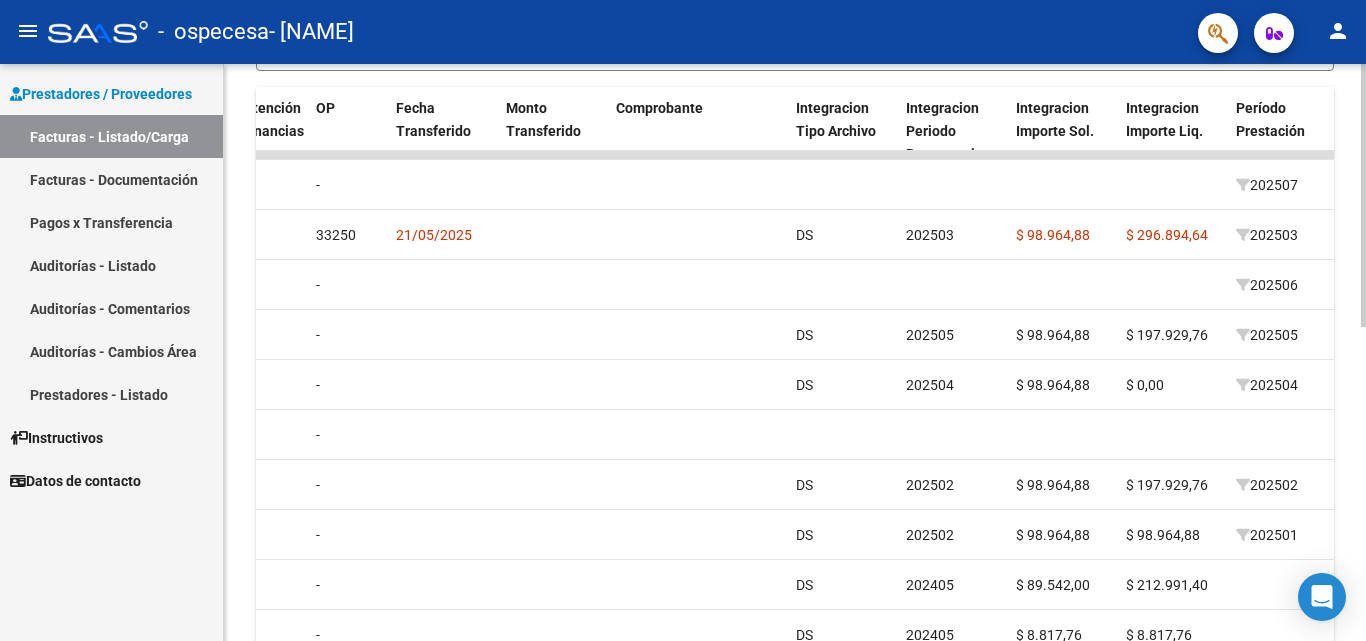 click 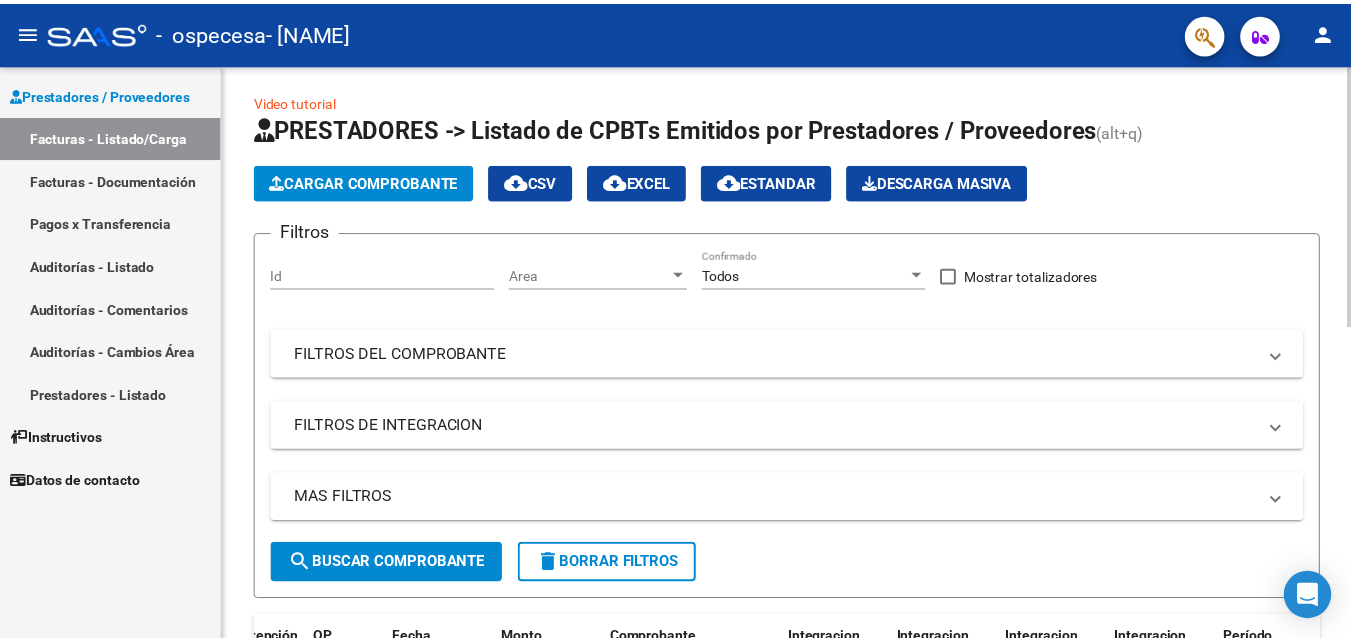 scroll, scrollTop: 0, scrollLeft: 0, axis: both 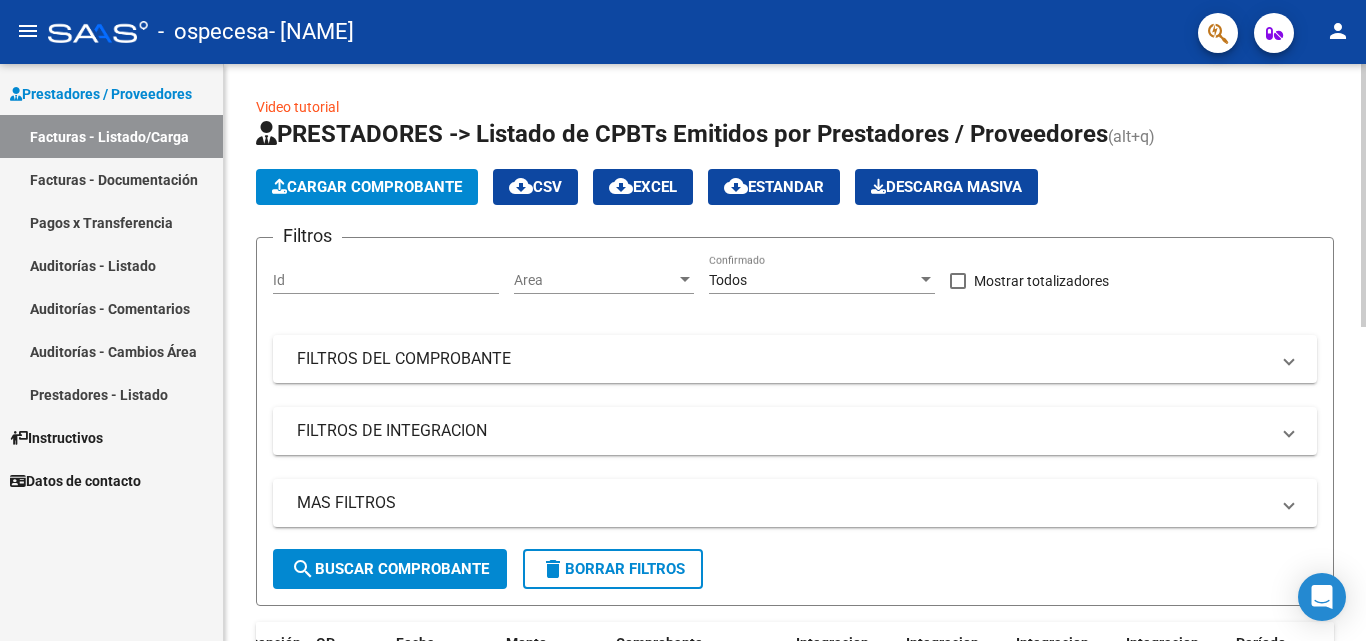 click 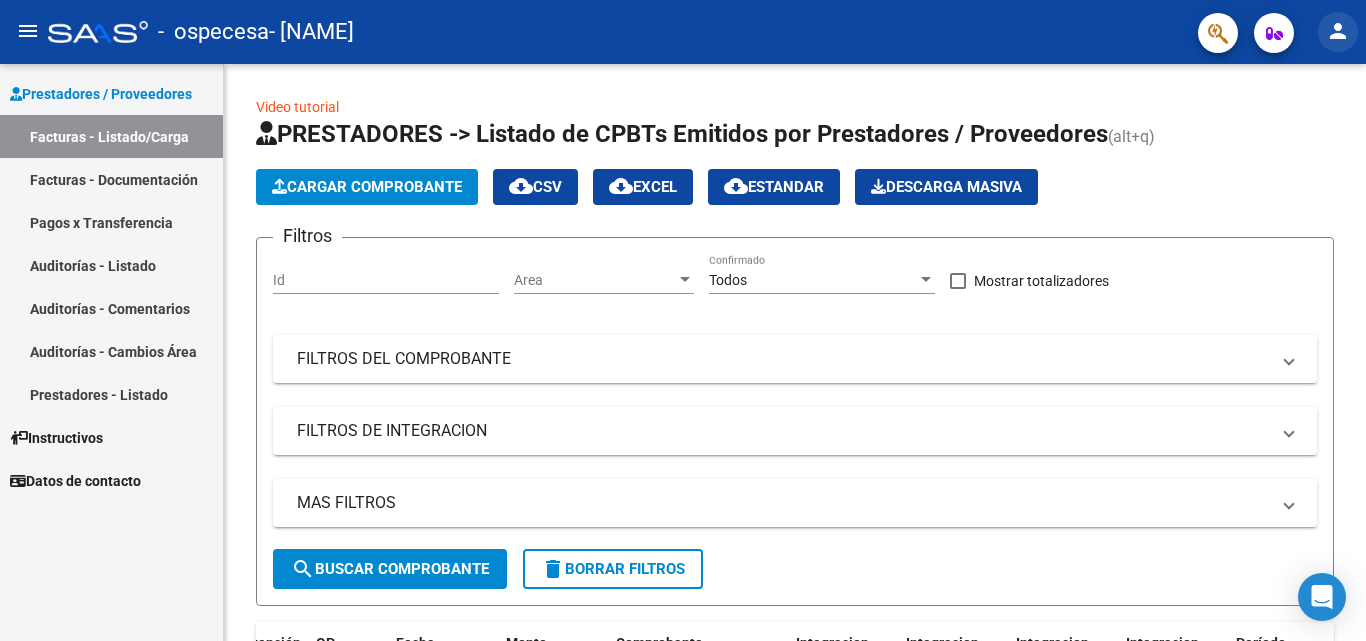 click on "person" 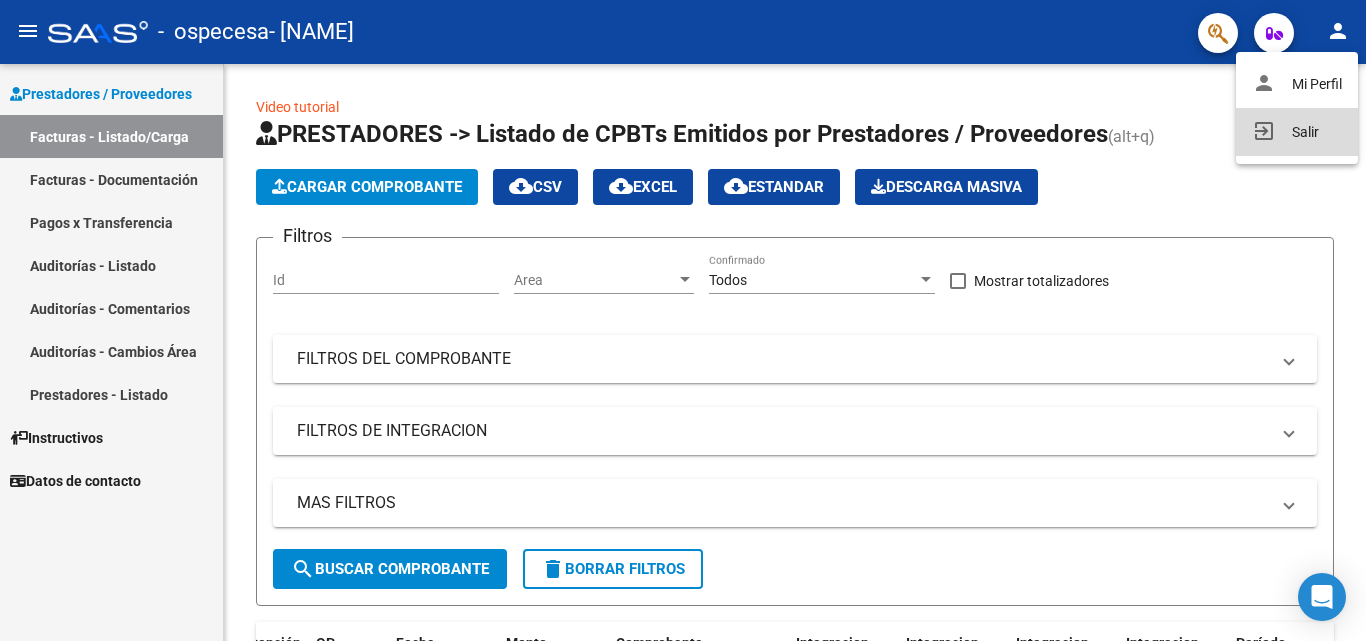click on "exit_to_app  Salir" at bounding box center (1297, 132) 